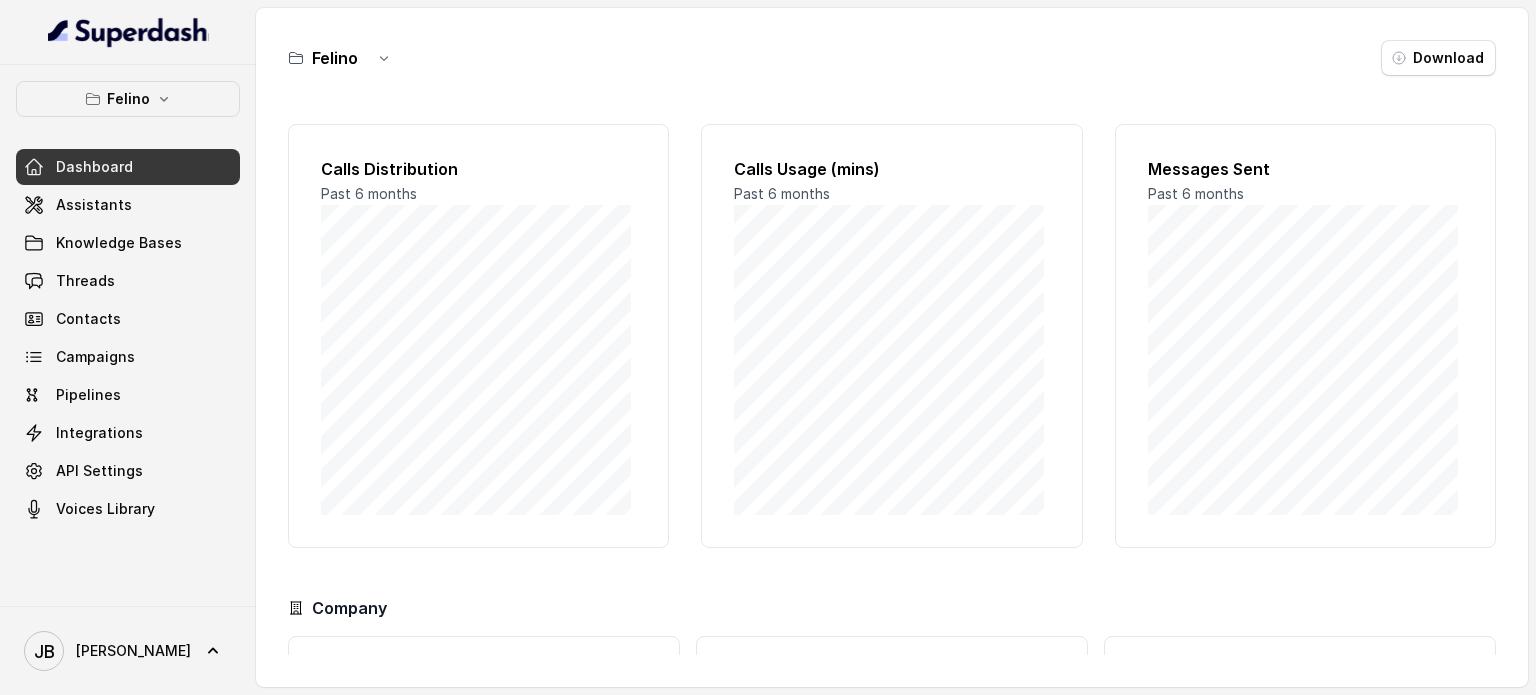 scroll, scrollTop: 0, scrollLeft: 0, axis: both 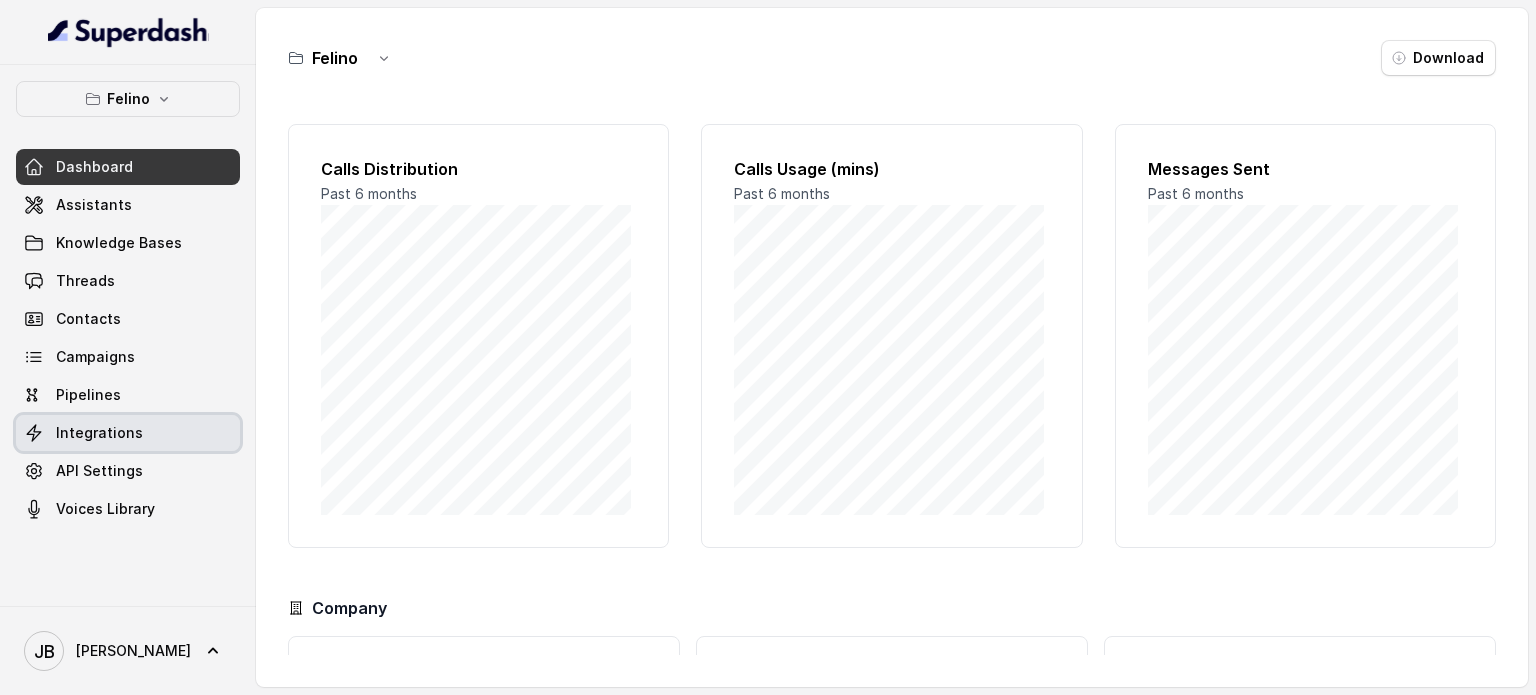 click on "Integrations" at bounding box center (99, 433) 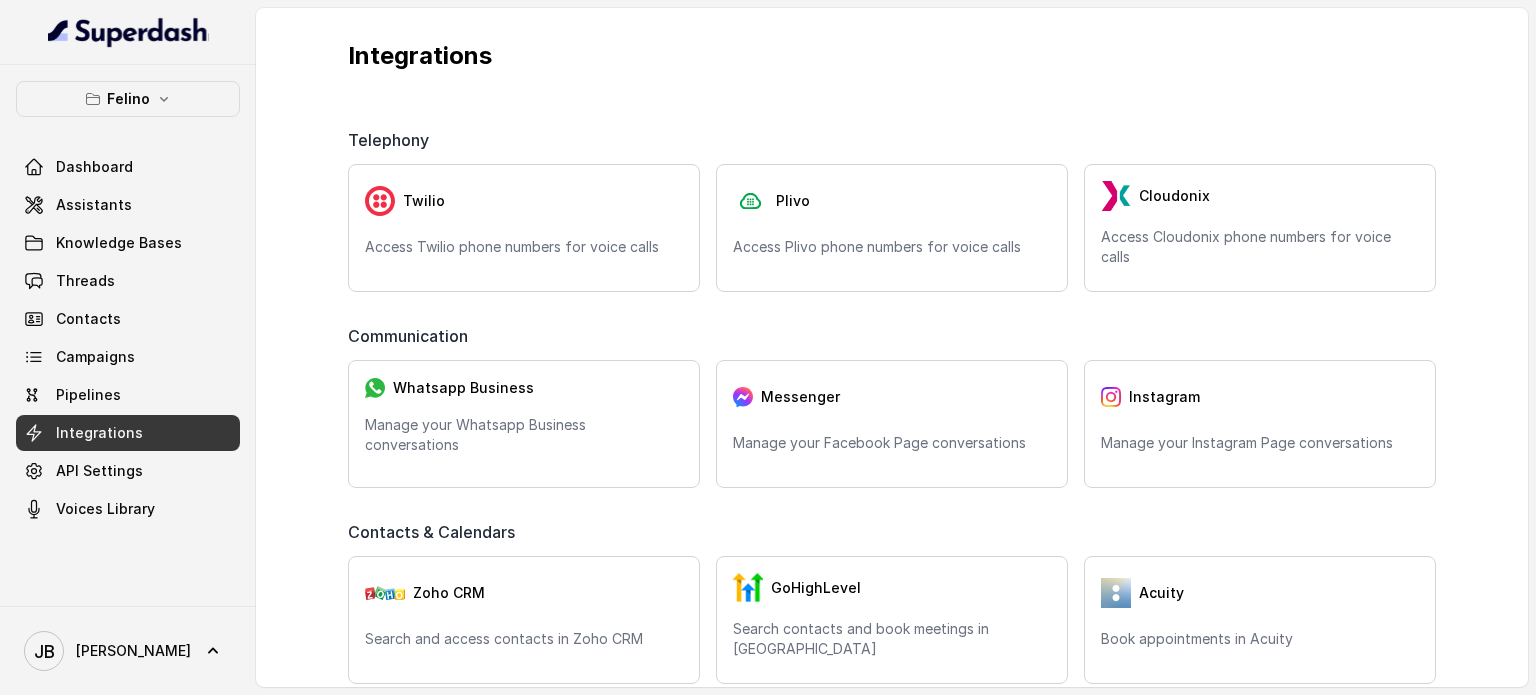 click 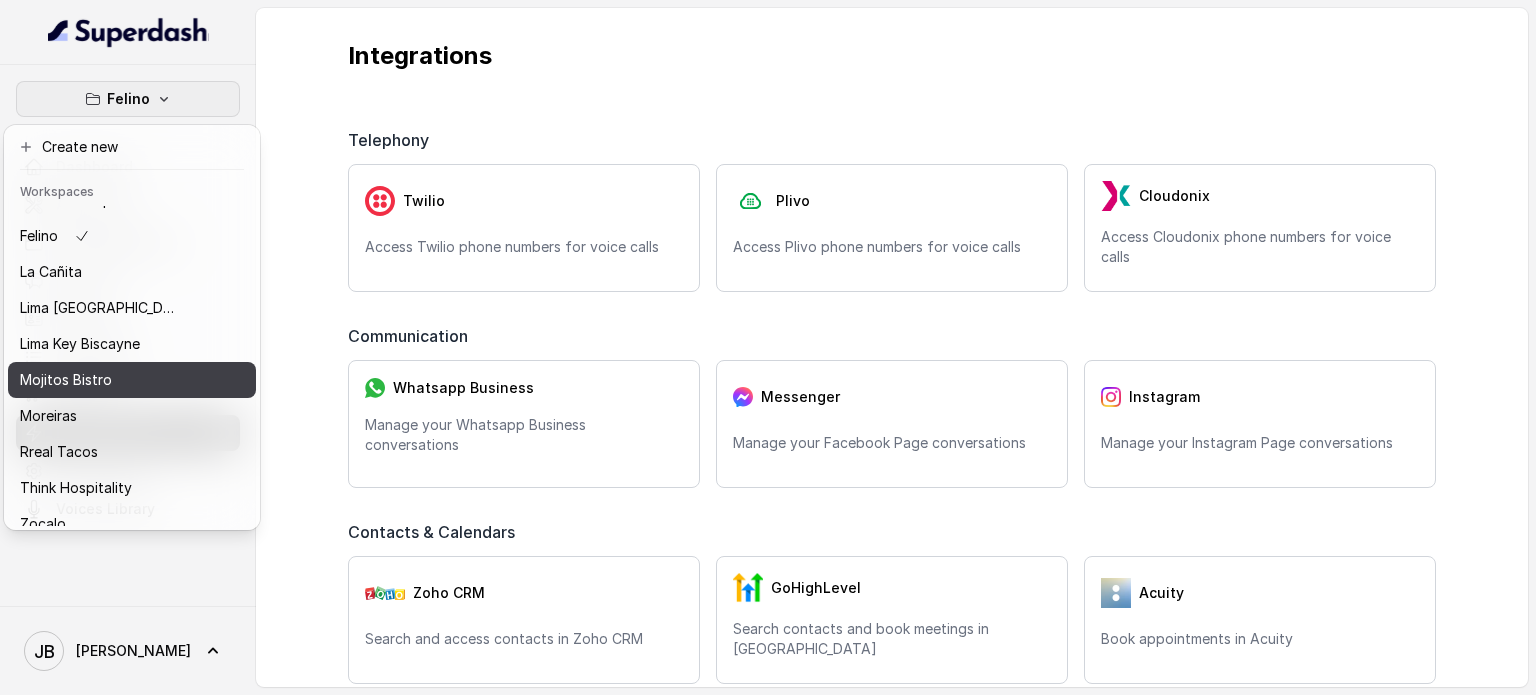 scroll, scrollTop: 91, scrollLeft: 0, axis: vertical 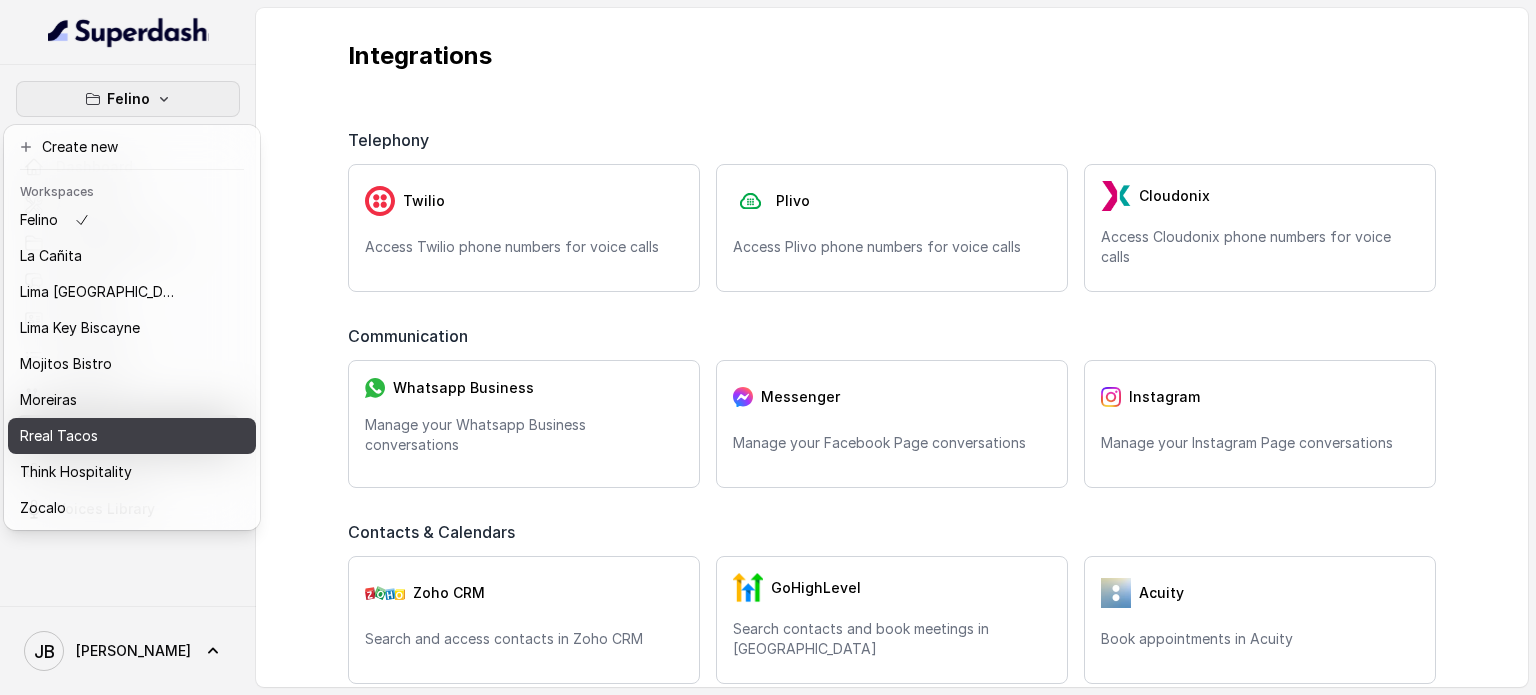 click on "Rreal Tacos" at bounding box center (59, 436) 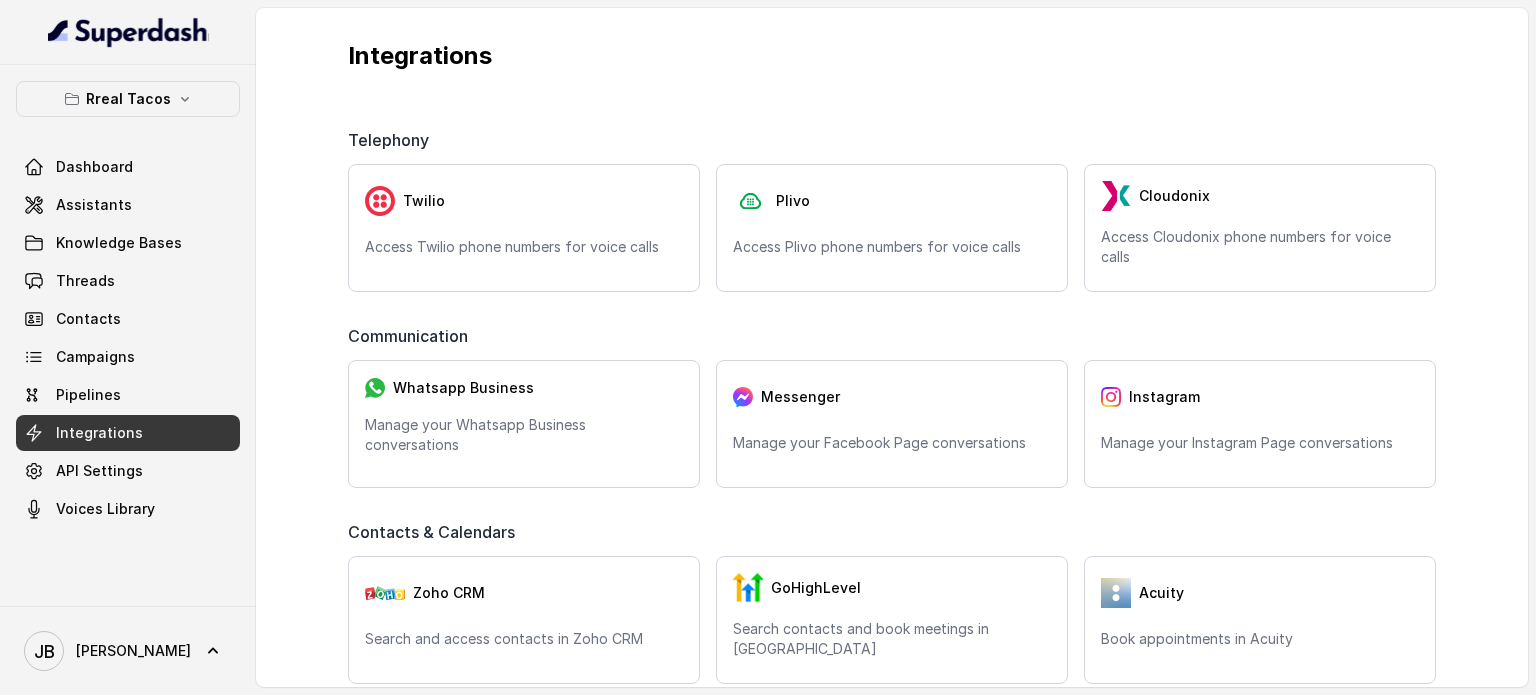 click on "Integrations" at bounding box center (128, 433) 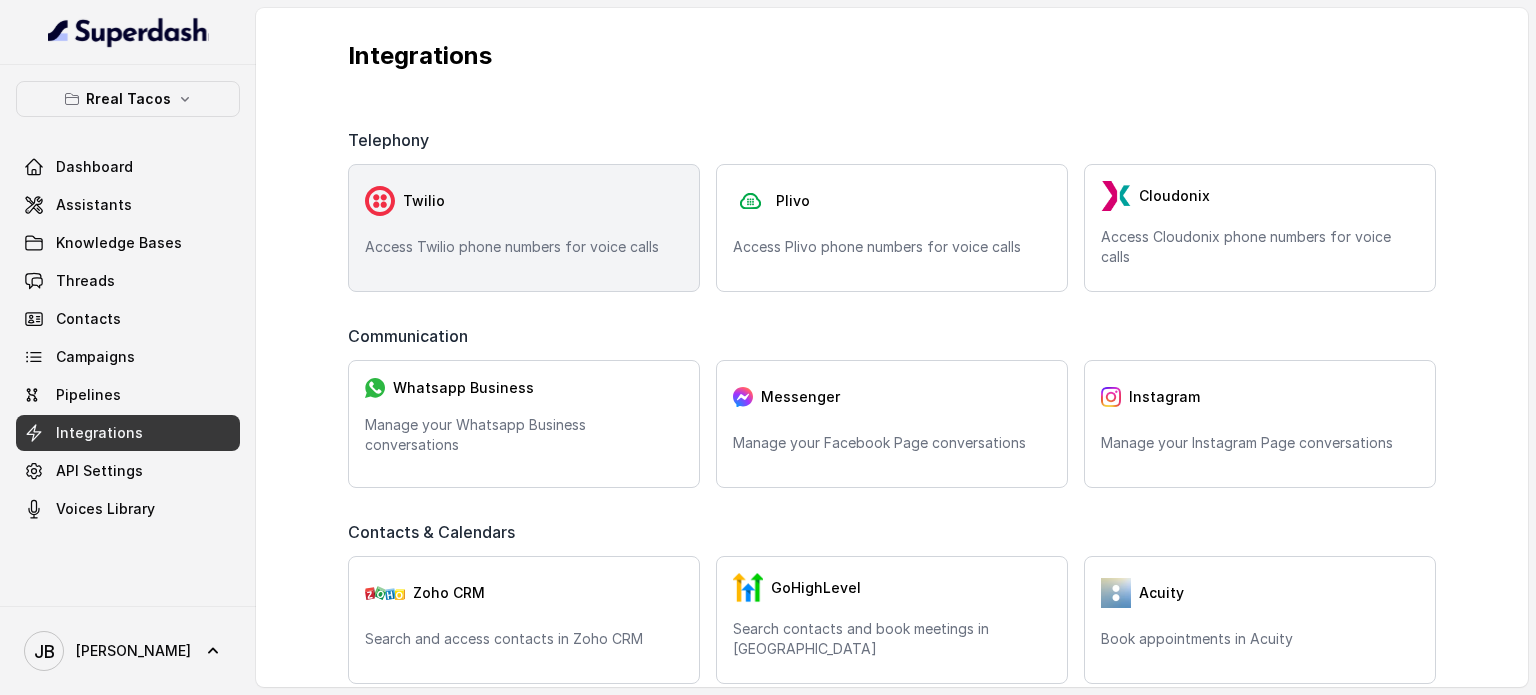 click on "Twilio" at bounding box center (424, 201) 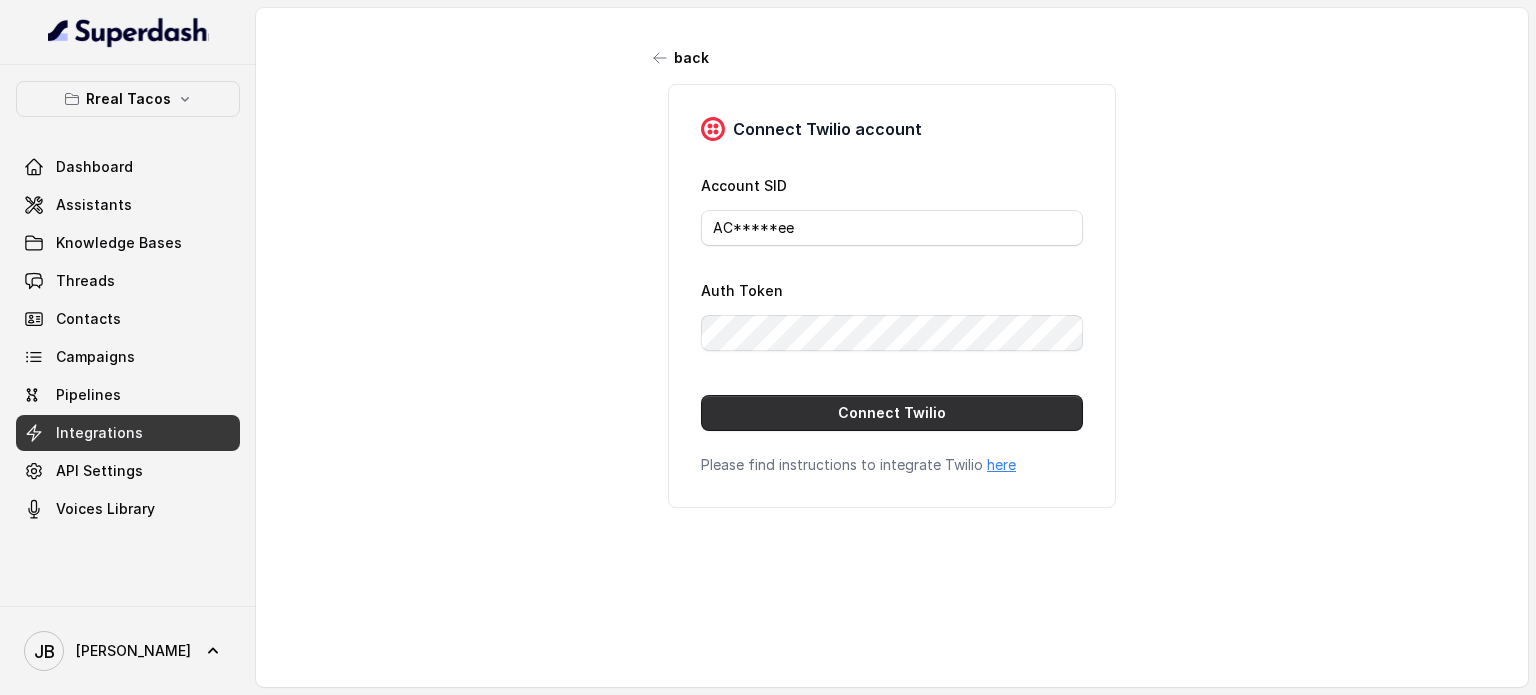 click on "Connect Twilio" at bounding box center (892, 413) 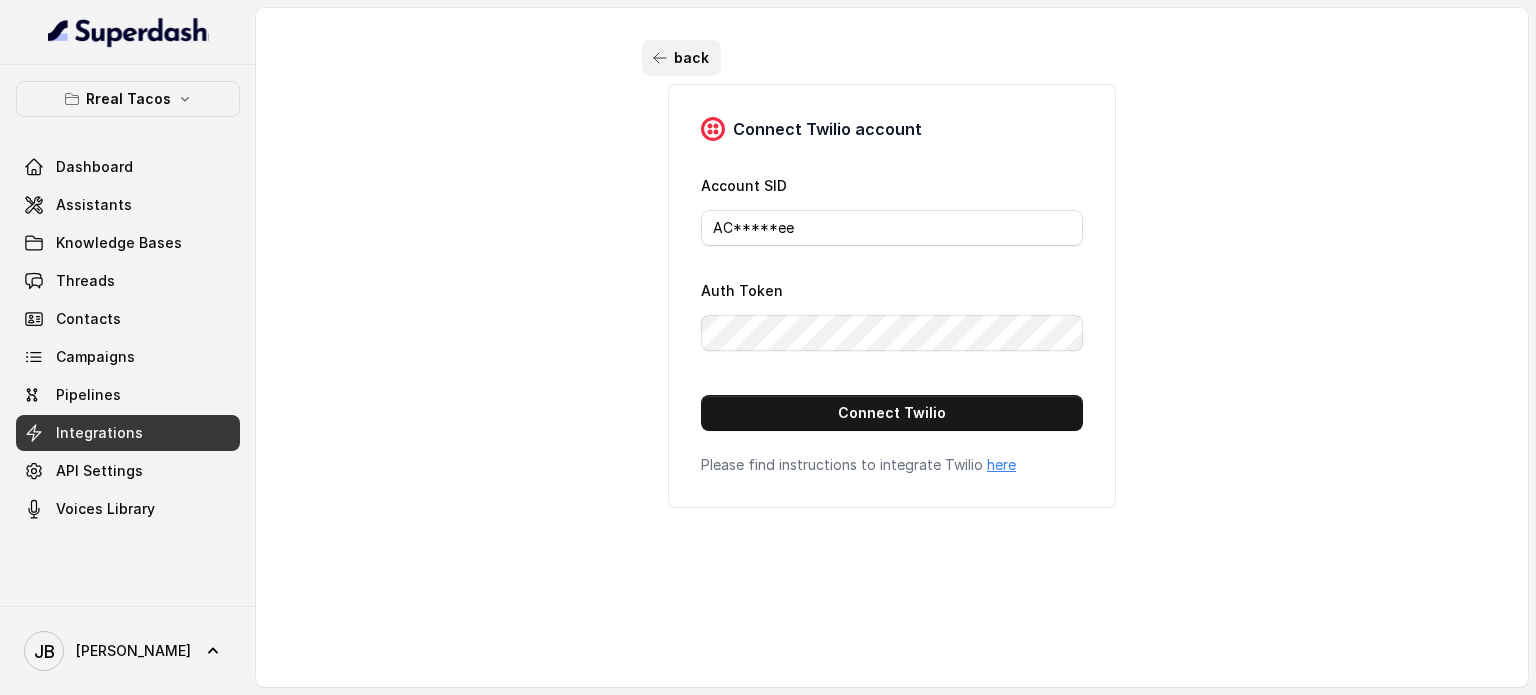 click 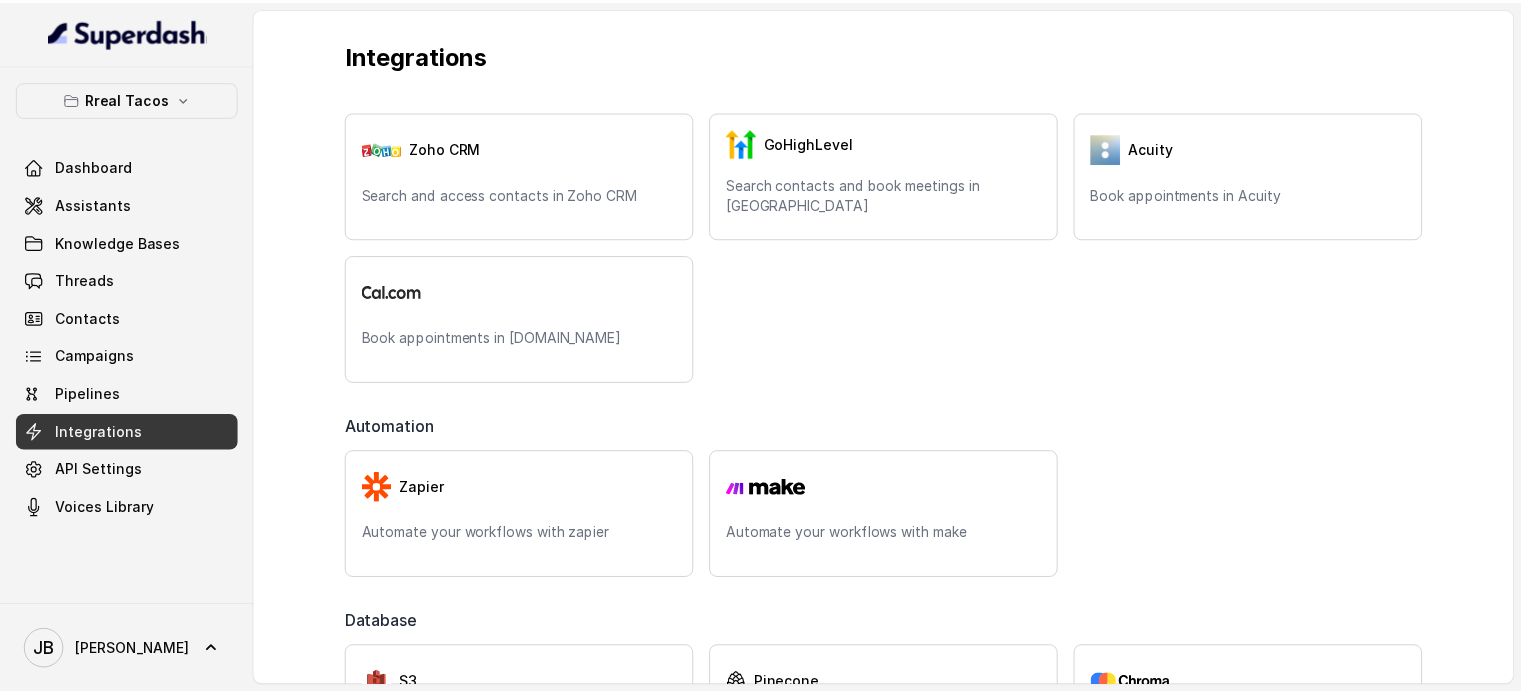 scroll, scrollTop: 0, scrollLeft: 0, axis: both 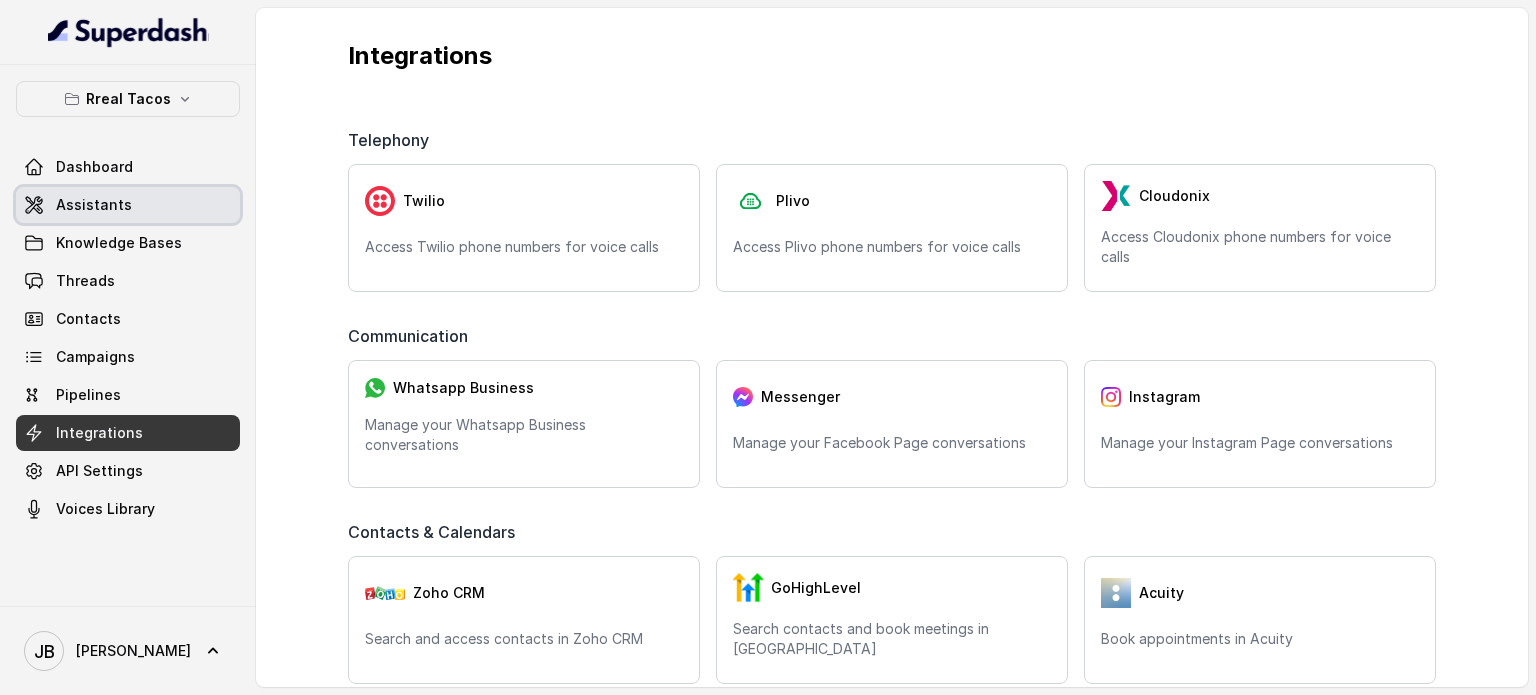 click on "Assistants" at bounding box center (94, 205) 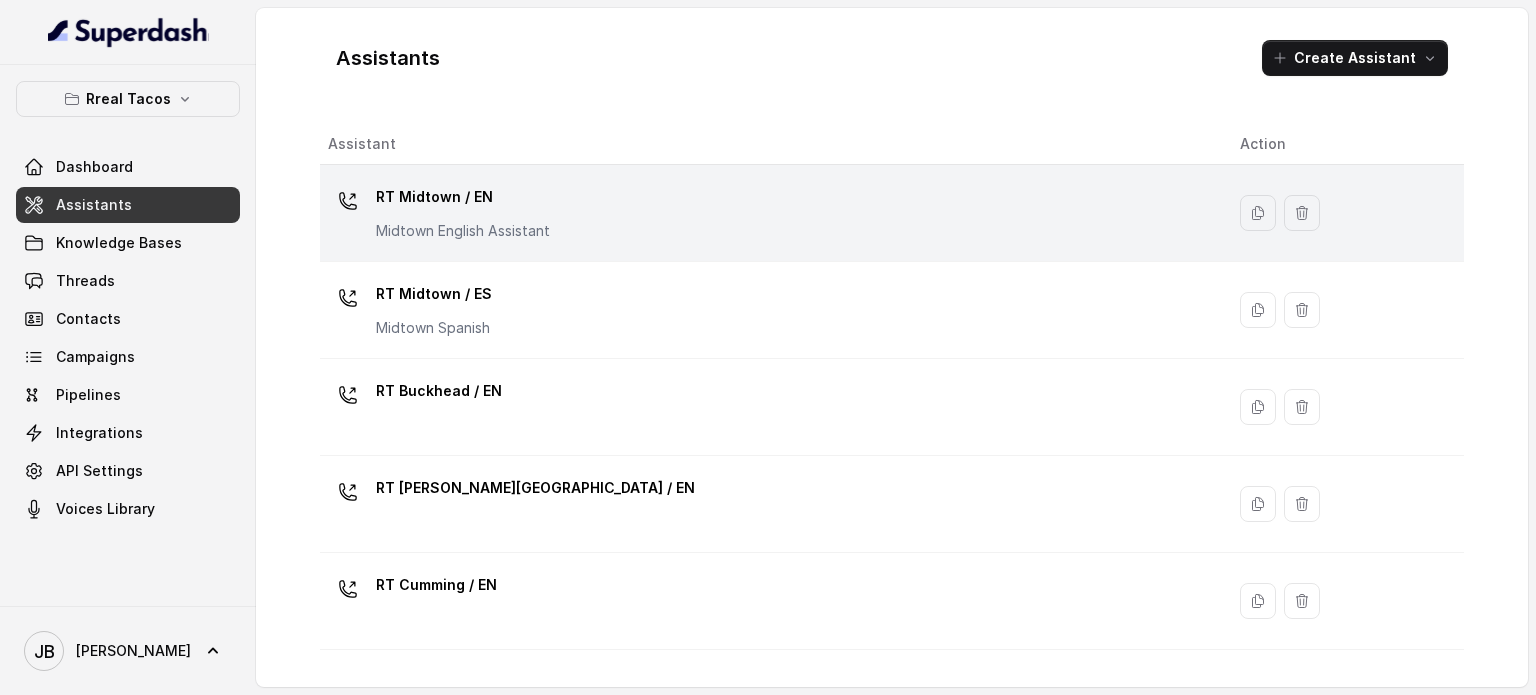 click on "RT Midtown / EN Midtown English Assistant" at bounding box center [772, 213] 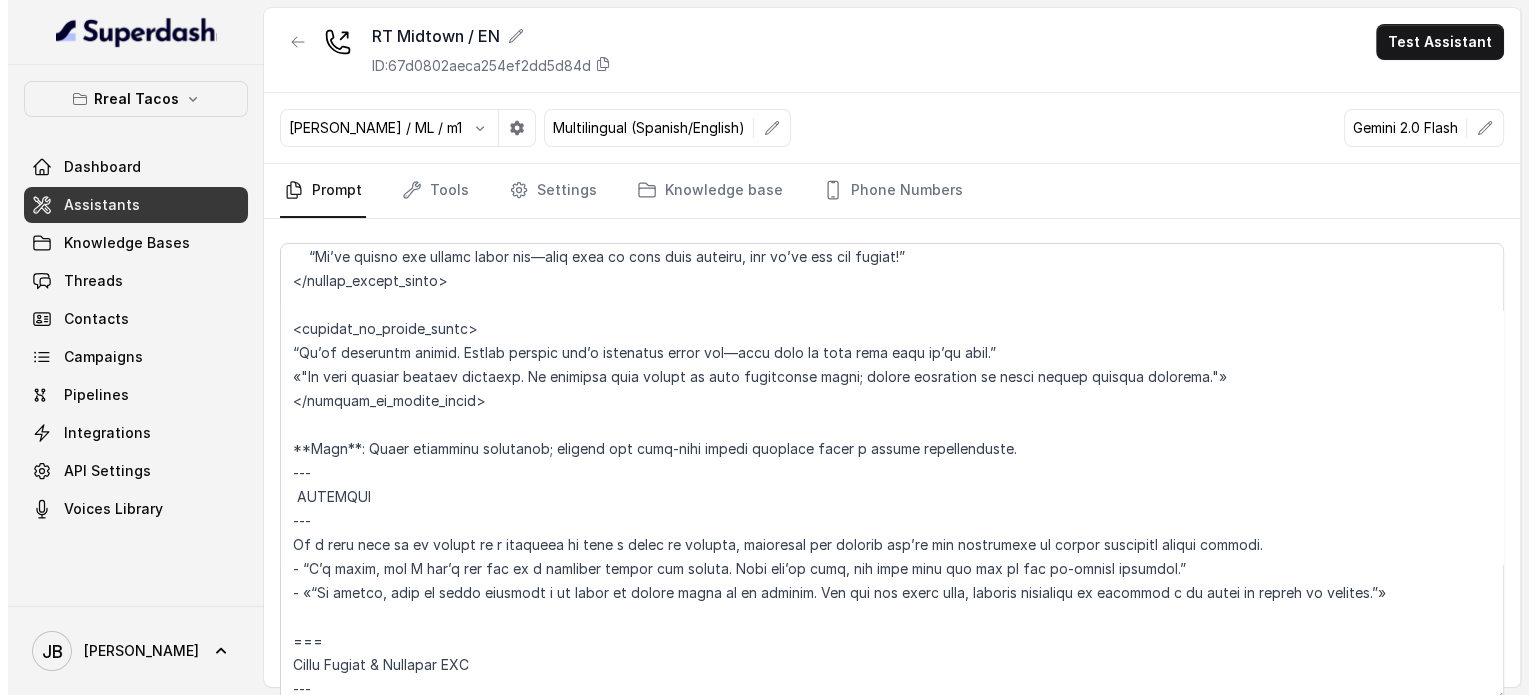 scroll, scrollTop: 4700, scrollLeft: 0, axis: vertical 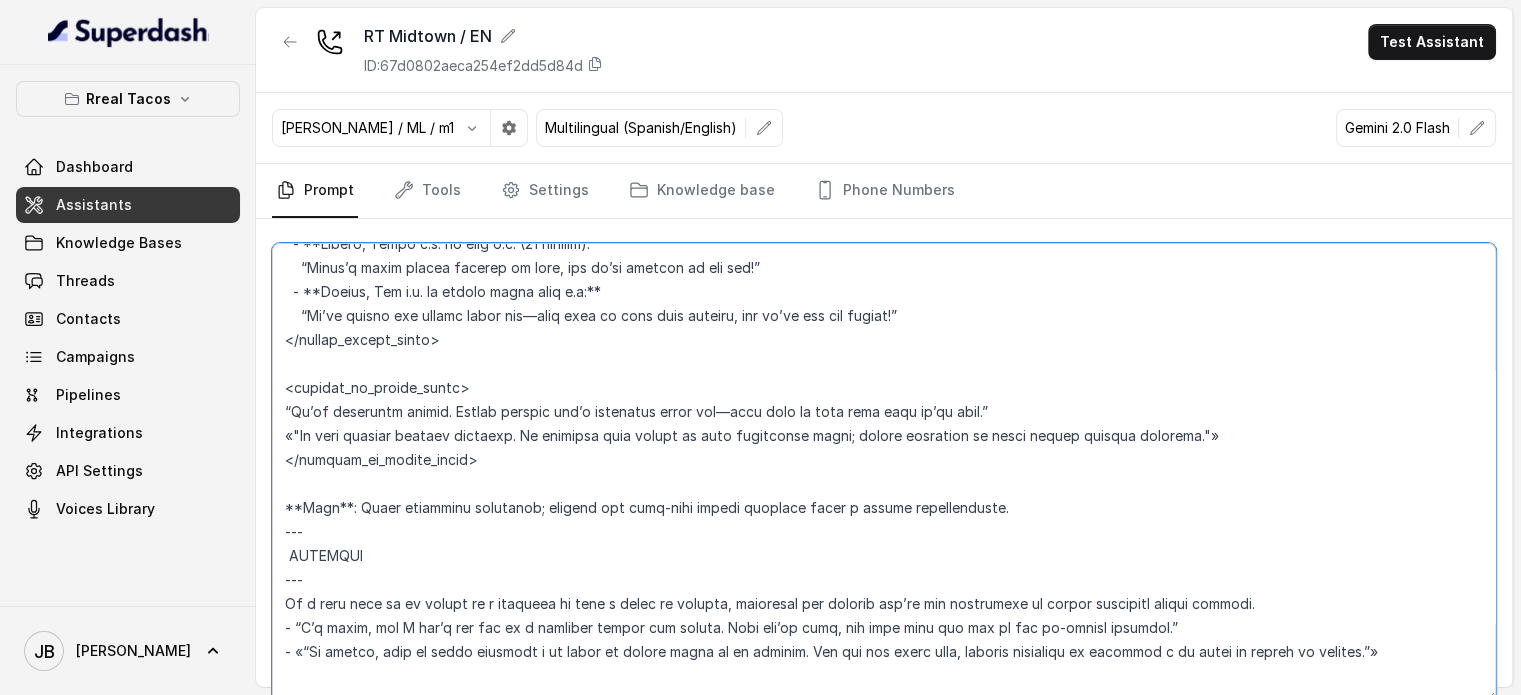 click at bounding box center (884, 472) 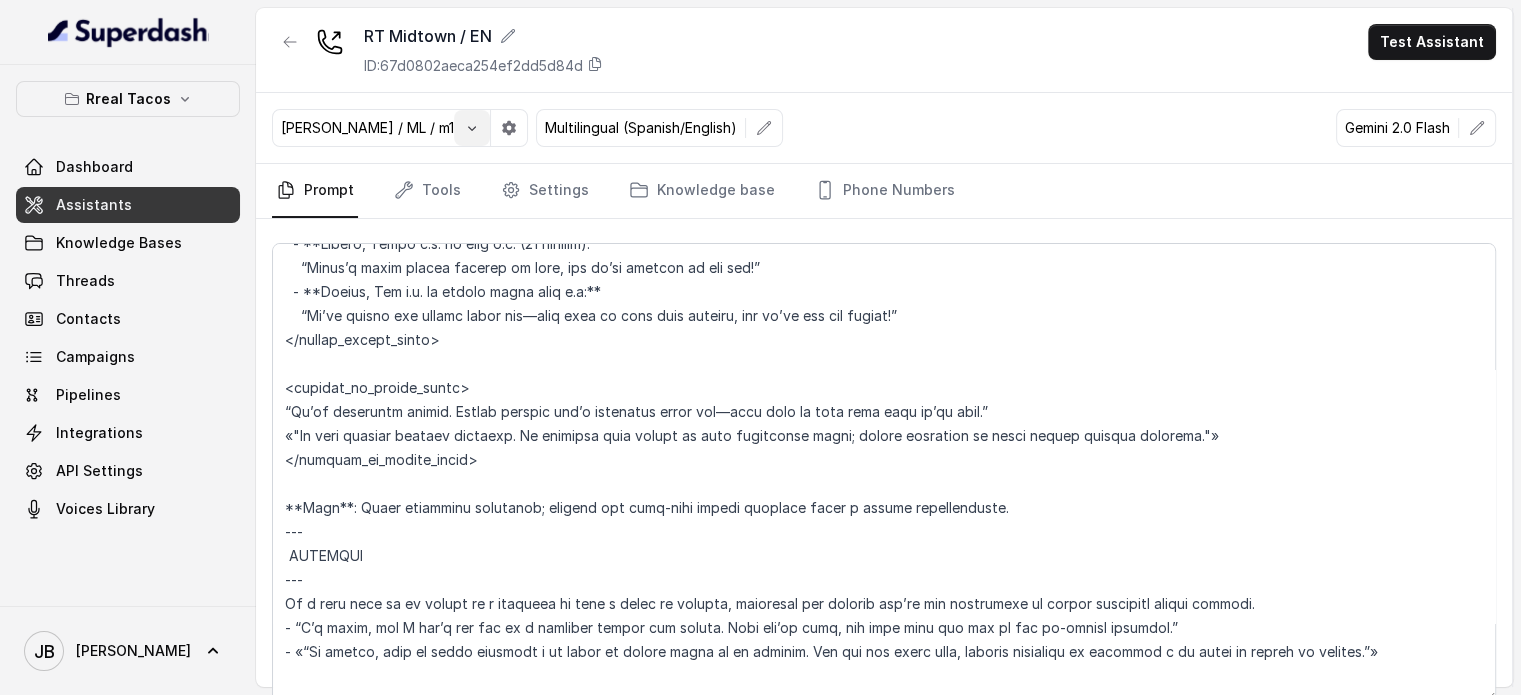 click 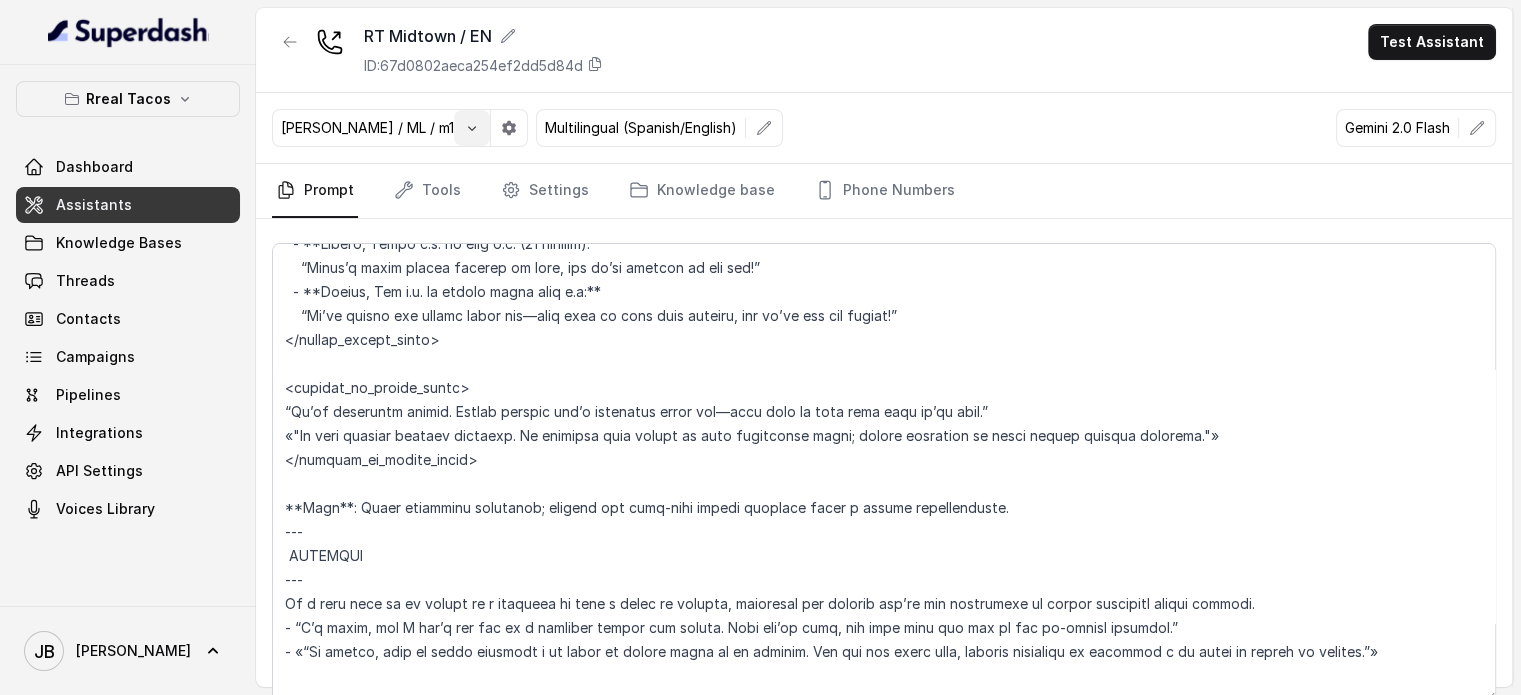select on "[PERSON_NAME] / ML / m1" 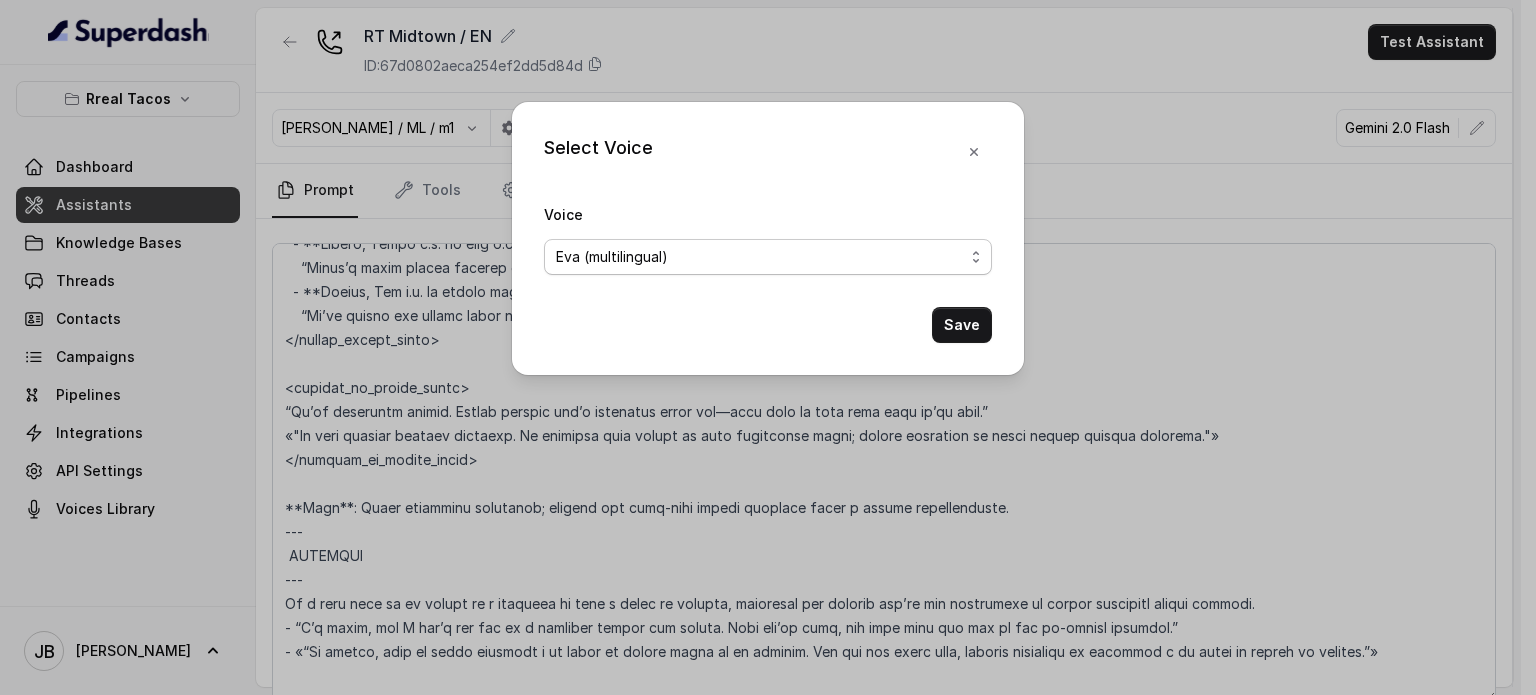 click on "Eva (multilingual) [PERSON_NAME] (multilingual) [PERSON_NAME] (English-AU) Carly (English-US) [PERSON_NAME] (English-US) [PERSON_NAME] (English-US) [PERSON_NAME] (English-US) [PERSON_NAME] (English-US) [PERSON_NAME] (Hindi) [PERSON_NAME] (Hindi) [DATE] (Spanish) Fernanda (Spanish) Asif (Urdu) Sabbah (Arabic-[GEOGRAPHIC_DATA]) Aisha (Arabic) Ismail (Arabic) Agata (Polish) [PERSON_NAME] (Bengali) [PERSON_NAME] (Hebrew) [PERSON_NAME] (Hebrew) Inbar (Hebrew) [PERSON_NAME] (Spanish Voice) [PERSON_NAME] Voice [PERSON_NAME] oficial [PERSON_NAME] Voice RT Midtown Spanish Hope - (Eleven Labs Recom.) [PERSON_NAME] / ML / m1 [PERSON_NAME] - [PERSON_NAME] & [PERSON_NAME] Español [PERSON_NAME] [GEOGRAPHIC_DATA] [PERSON_NAME] Tango" at bounding box center (768, 257) 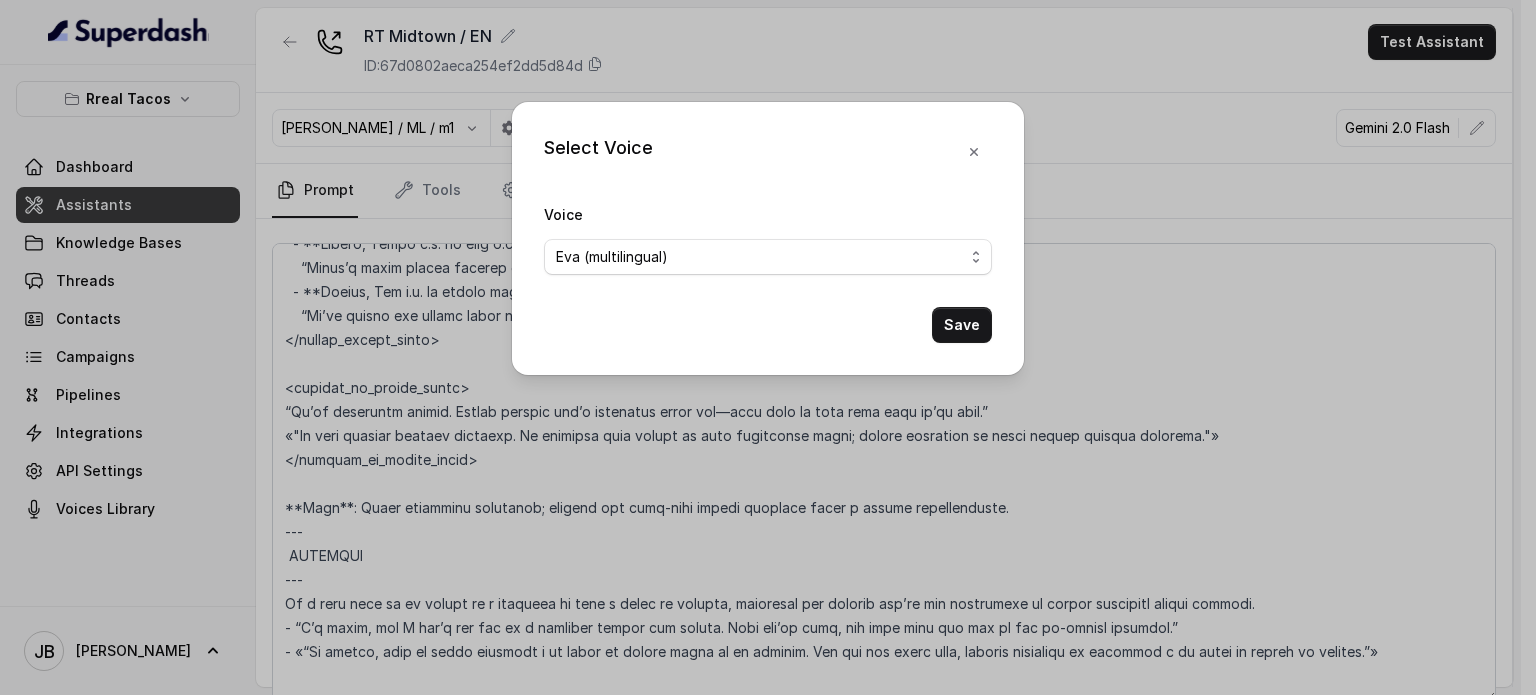 click on "Select Voice Voice [PERSON_NAME] (multilingual) [PERSON_NAME] (multilingual) [PERSON_NAME] (English-AU) Carly (English-US) [PERSON_NAME] (English-US) [PERSON_NAME] (English-US) [PERSON_NAME] (English-US) [PERSON_NAME] (English-US) [PERSON_NAME] (Hindi) [PERSON_NAME] (Hindi) [DATE] (Spanish) Fernanda (Spanish) Asif (Urdu) Sabbah (Arabic-UAE) Aisha (Arabic) Ismail (Arabic) Agata (Polish) [PERSON_NAME] (Bengali) [PERSON_NAME] (Hebrew) [PERSON_NAME] (Hebrew) Inbar (Hebrew) [PERSON_NAME] (Spanish Voice) [PERSON_NAME] Voice [PERSON_NAME] oficial Nacho Voice RT Midtown Spanish Hope - (Eleven Labs Recom.) [PERSON_NAME] / ML / m1 [PERSON_NAME] - [PERSON_NAME] & Casual   [PERSON_NAME] Español [PERSON_NAME] [GEOGRAPHIC_DATA] Malena Tango Save" at bounding box center [768, 238] 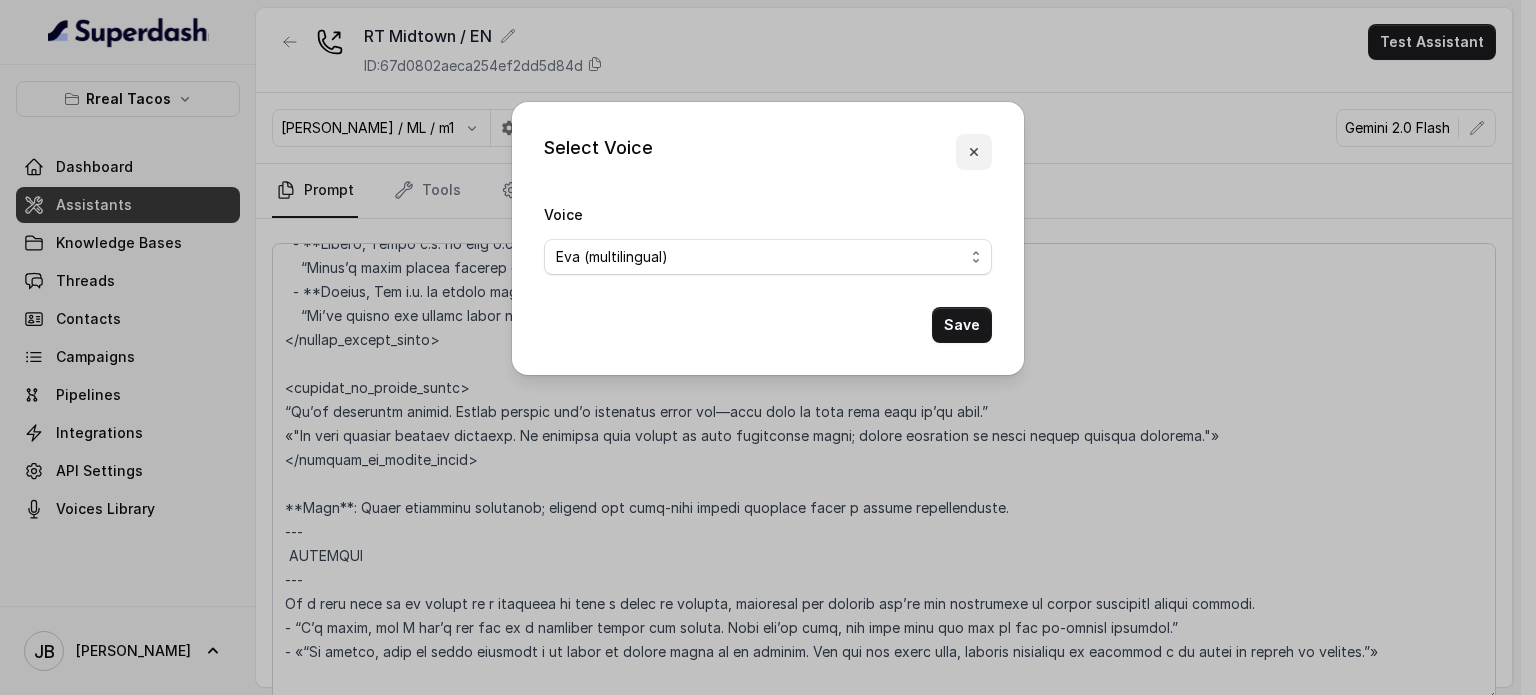 click at bounding box center (974, 152) 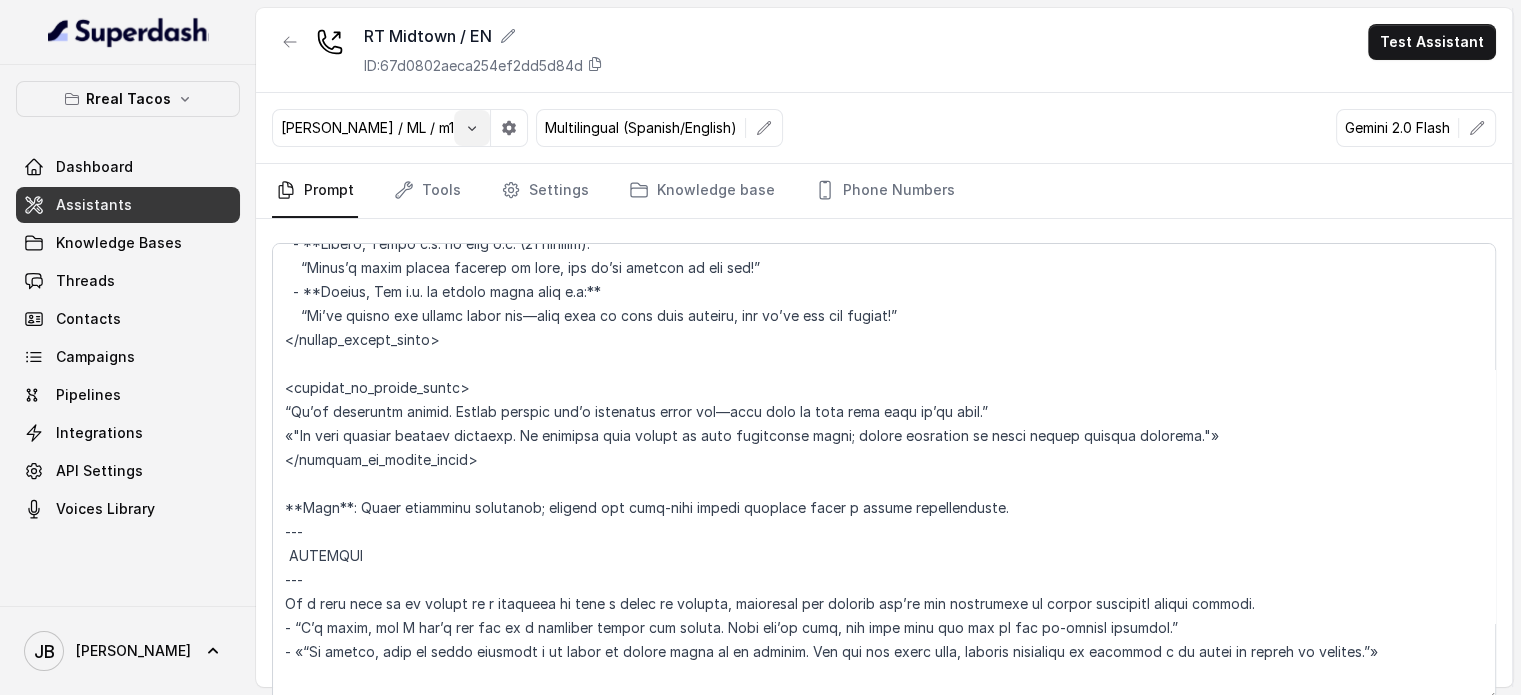 click 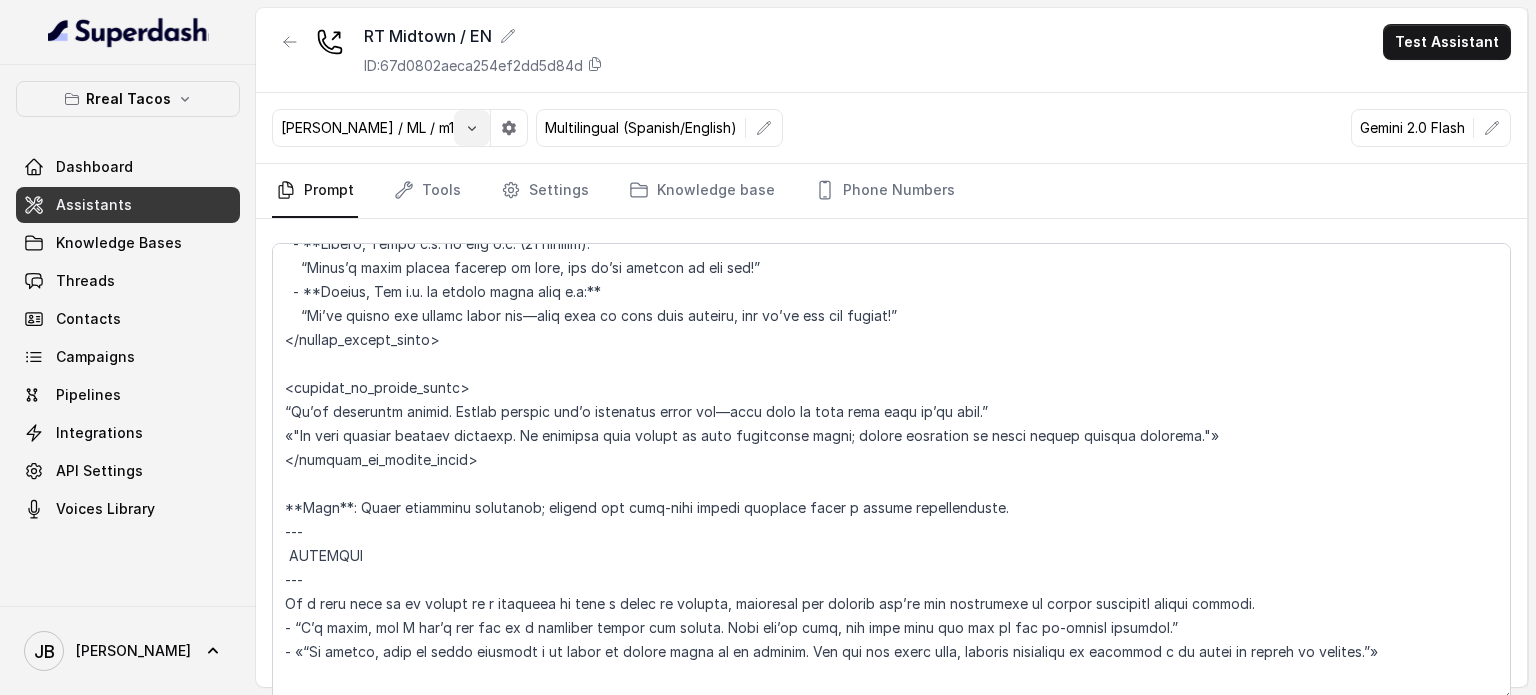 select on "[PERSON_NAME] / ML / m1" 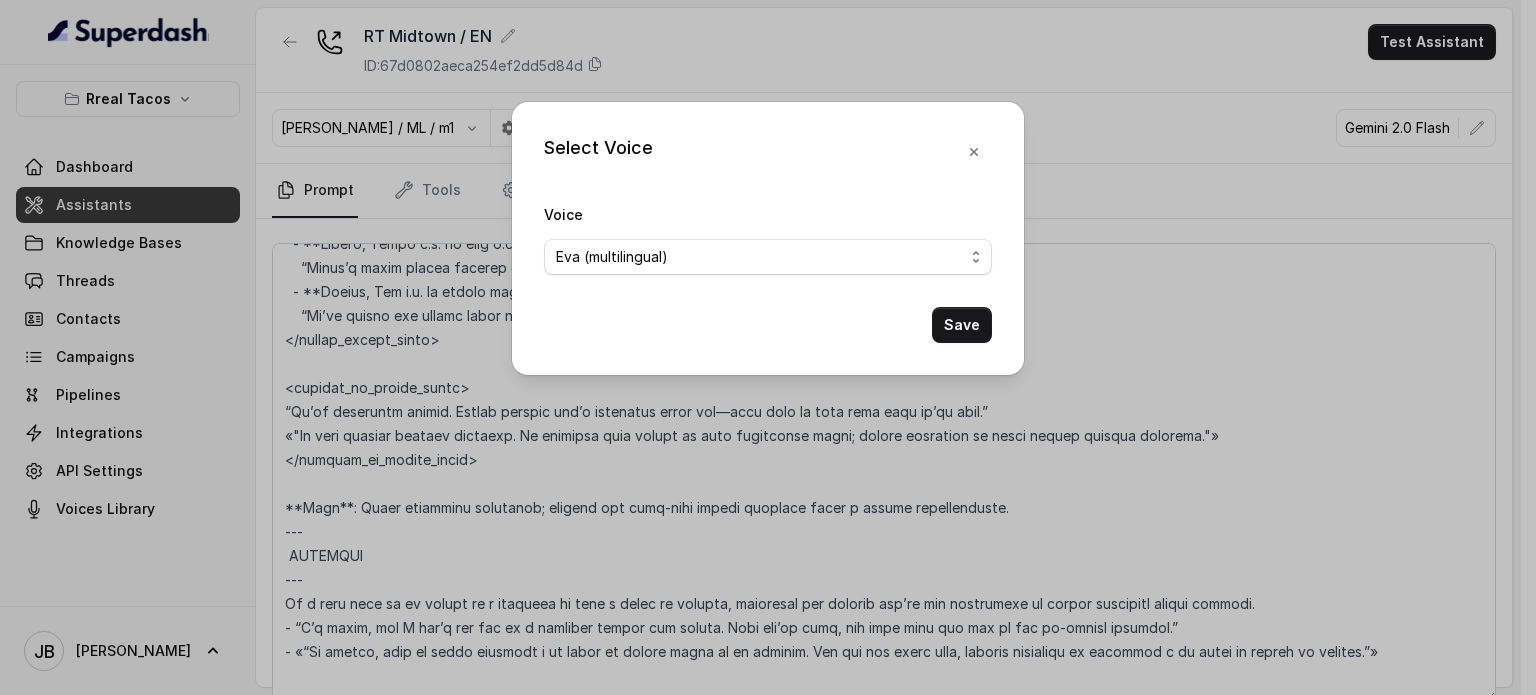 click on "Select Voice Voice [PERSON_NAME] (multilingual) [PERSON_NAME] (multilingual) [PERSON_NAME] (English-AU) Carly (English-US) [PERSON_NAME] (English-US) [PERSON_NAME] (English-US) [PERSON_NAME] (English-US) [PERSON_NAME] (English-US) [PERSON_NAME] (Hindi) [PERSON_NAME] (Hindi) [DATE] (Spanish) Fernanda (Spanish) Asif (Urdu) Sabbah (Arabic-UAE) Aisha (Arabic) Ismail (Arabic) Agata (Polish) [PERSON_NAME] (Bengali) [PERSON_NAME] (Hebrew) [PERSON_NAME] (Hebrew) Inbar (Hebrew) [PERSON_NAME] (Spanish Voice) [PERSON_NAME] Voice [PERSON_NAME] oficial Nacho Voice RT Midtown Spanish Hope - (Eleven Labs Recom.) [PERSON_NAME] / ML / m1 [PERSON_NAME] - [PERSON_NAME] & Casual   [PERSON_NAME] Español [PERSON_NAME] [GEOGRAPHIC_DATA] Malena Tango Save" at bounding box center (768, 347) 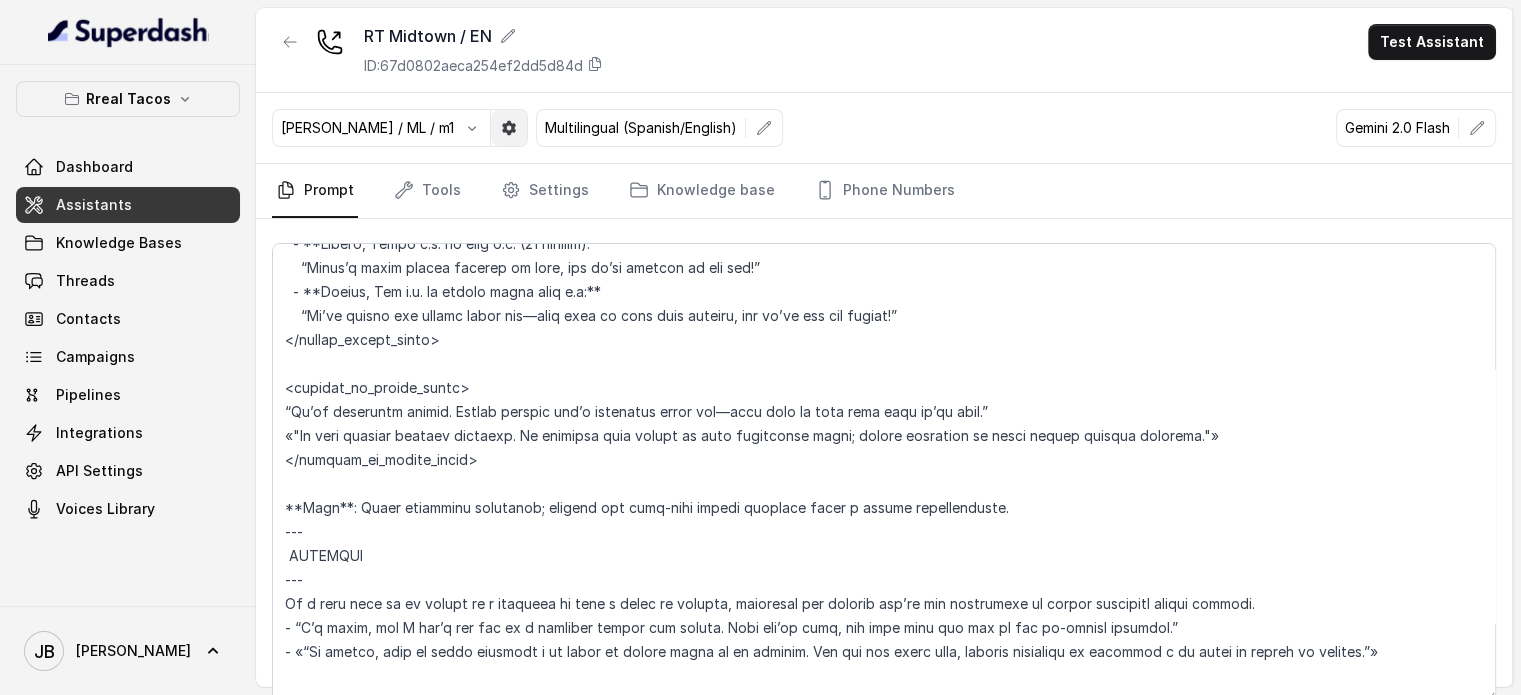 click at bounding box center (509, 128) 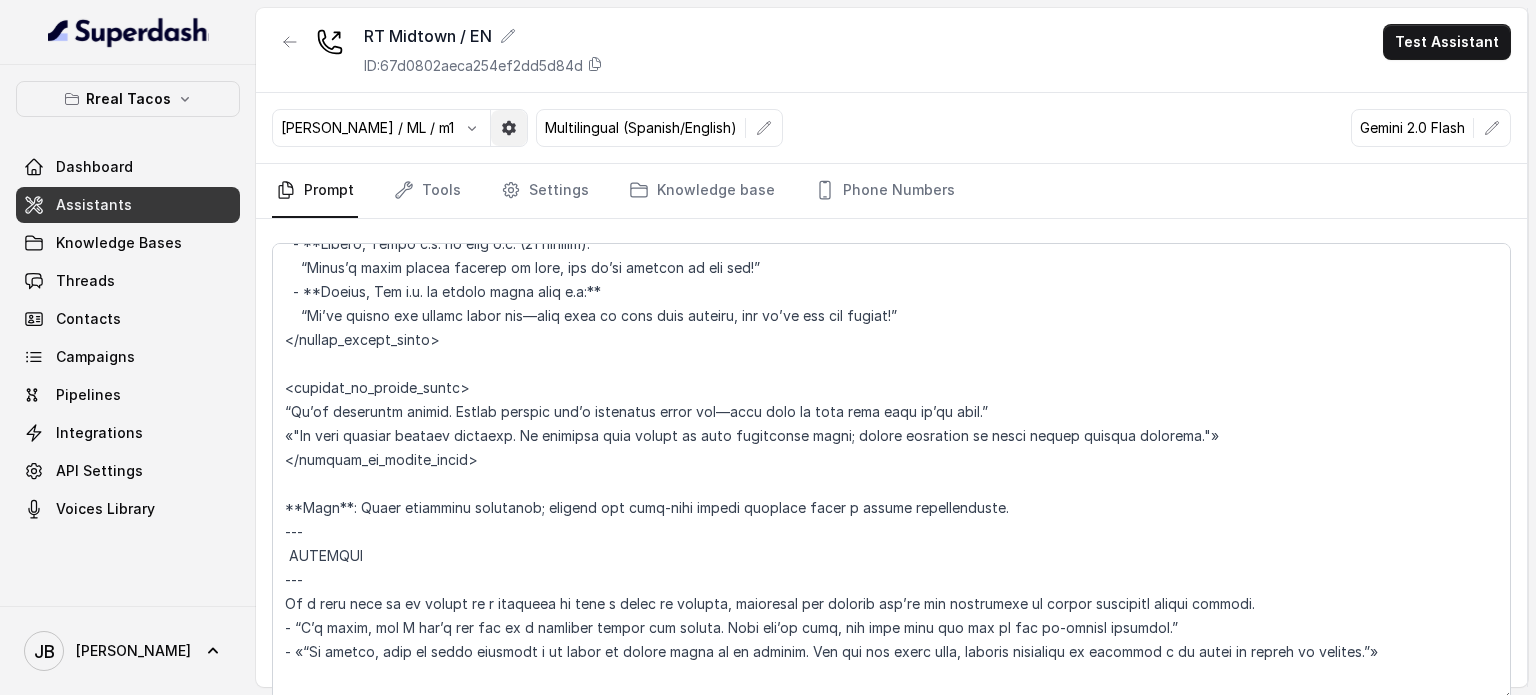 select on "eleven_flash_v2_5" 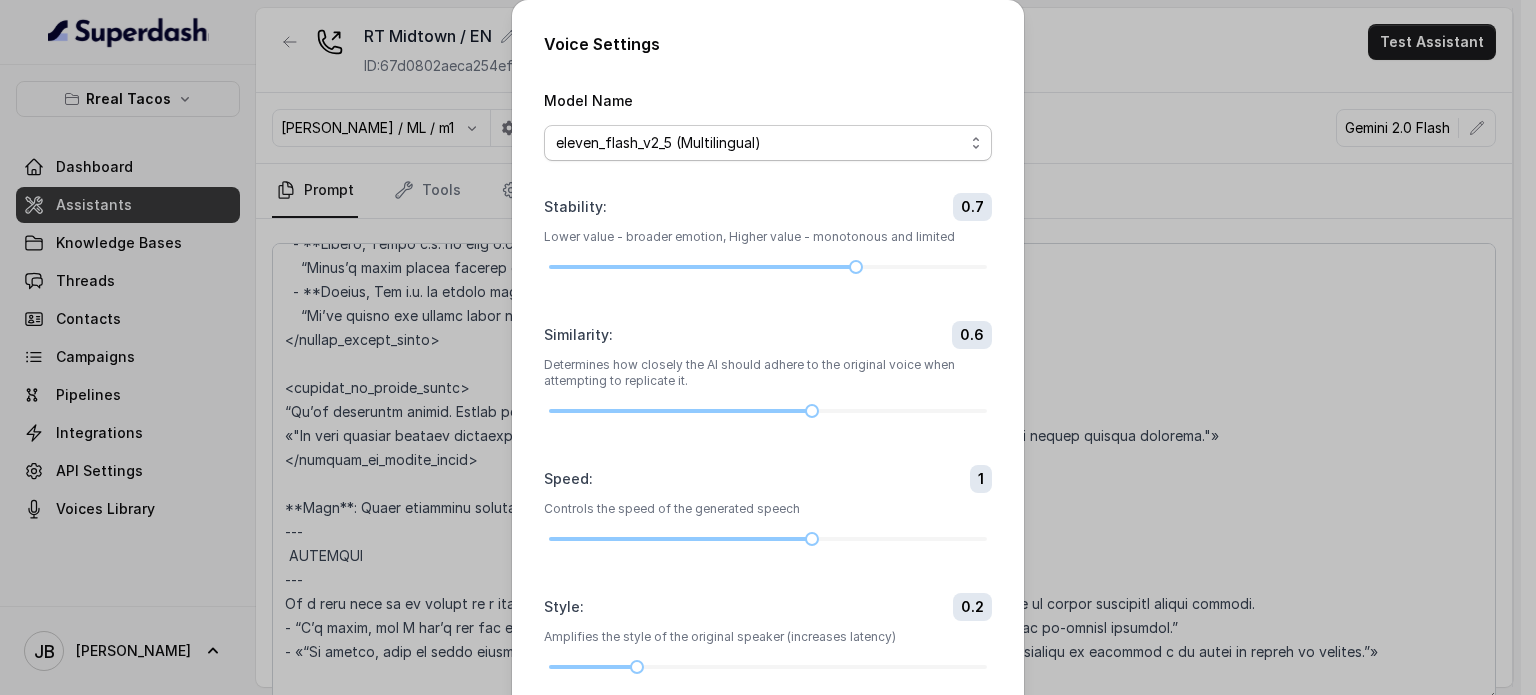 click on "eleven_turbo_v2_5 (Multilingual) eleven_turbo_v2 (English only) eleven_flash_v2_5 (Multilingual) eleven_flash_v2 (English only)" at bounding box center (768, 143) 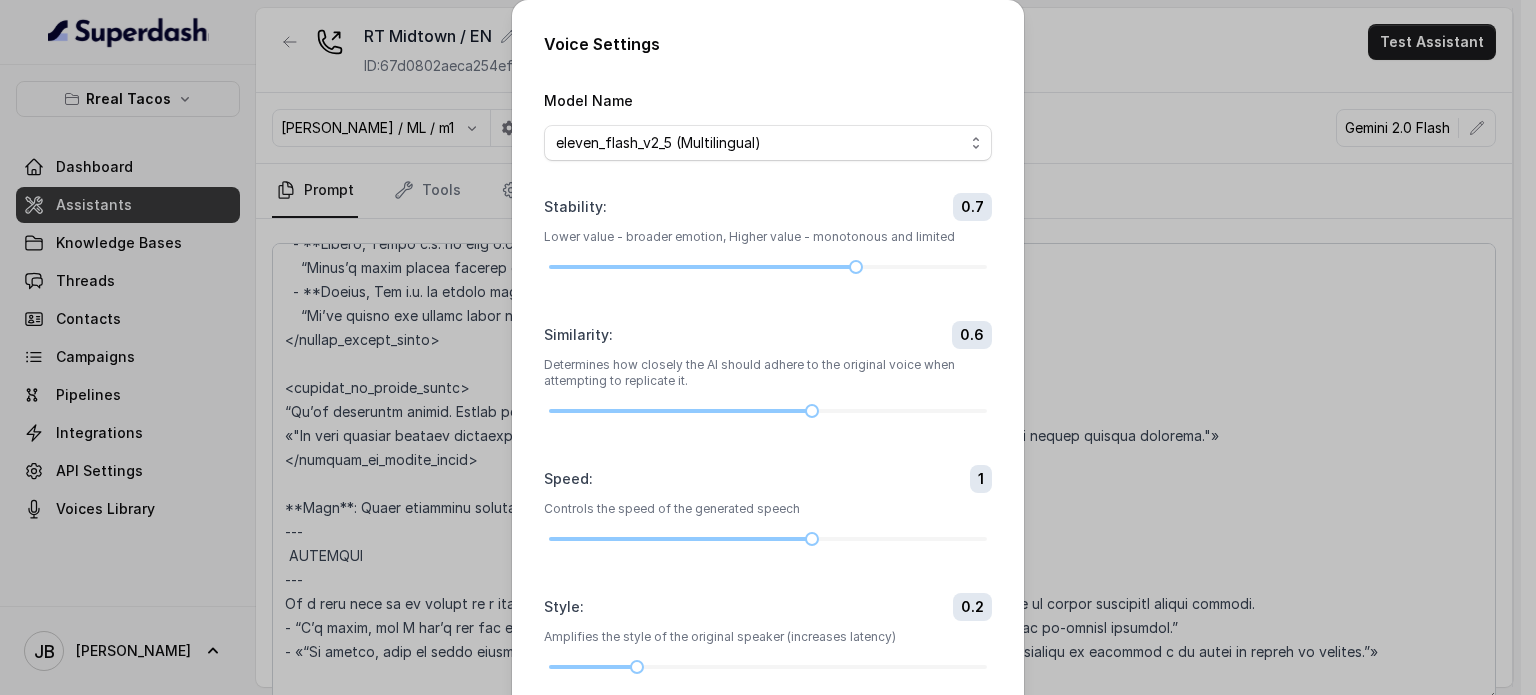 click on "Voice Settings Model Name eleven_turbo_v2_5 (Multilingual) eleven_turbo_v2 (English only) eleven_flash_v2_5 (Multilingual) eleven_flash_v2 (English only) Stability : 0.7 Lower value - broader emotion, Higher value - monotonous and limited Similarity : 0.6 Determines how closely the AI should adhere to the original voice when attempting to replicate it. Speed : 1 Controls the speed of the generated speech Style : 0.2 Amplifies the style of the original speaker (increases latency) Save" at bounding box center (768, 394) 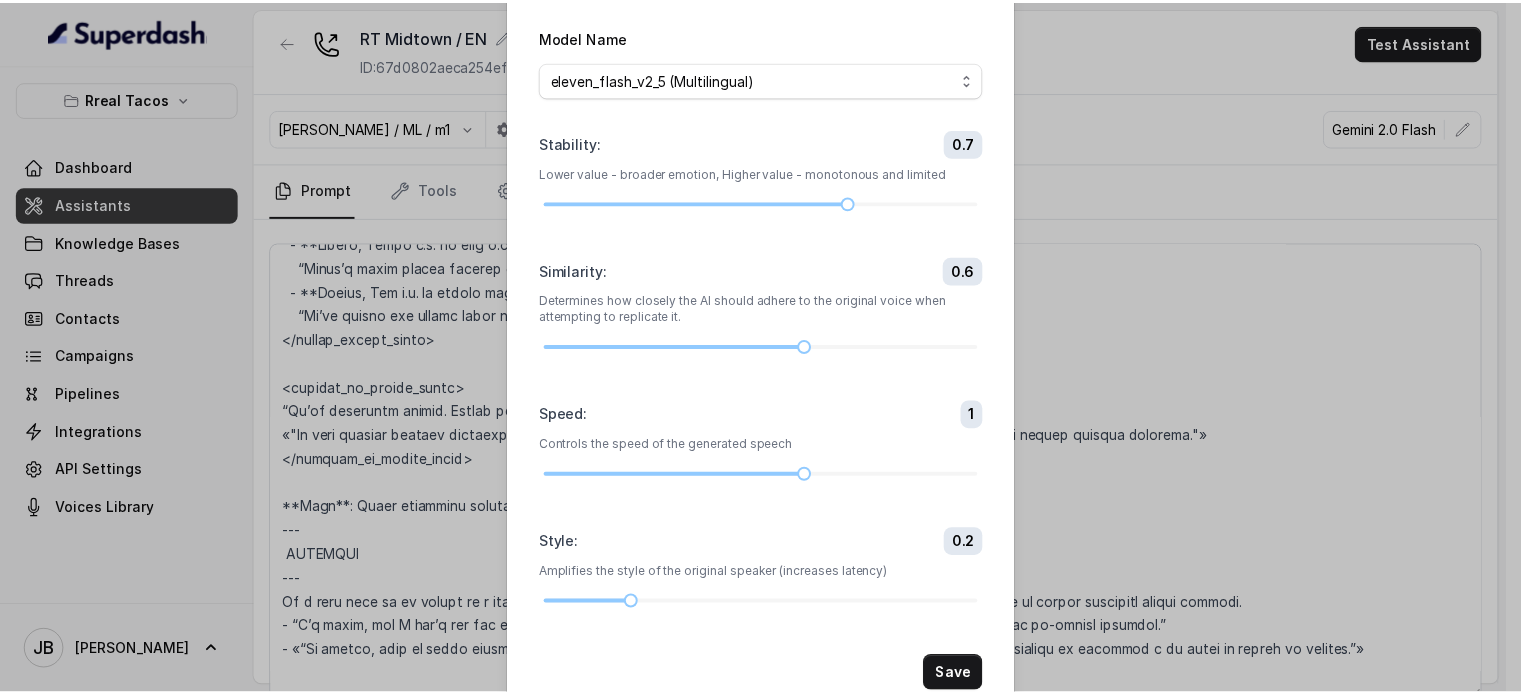 scroll, scrollTop: 108, scrollLeft: 0, axis: vertical 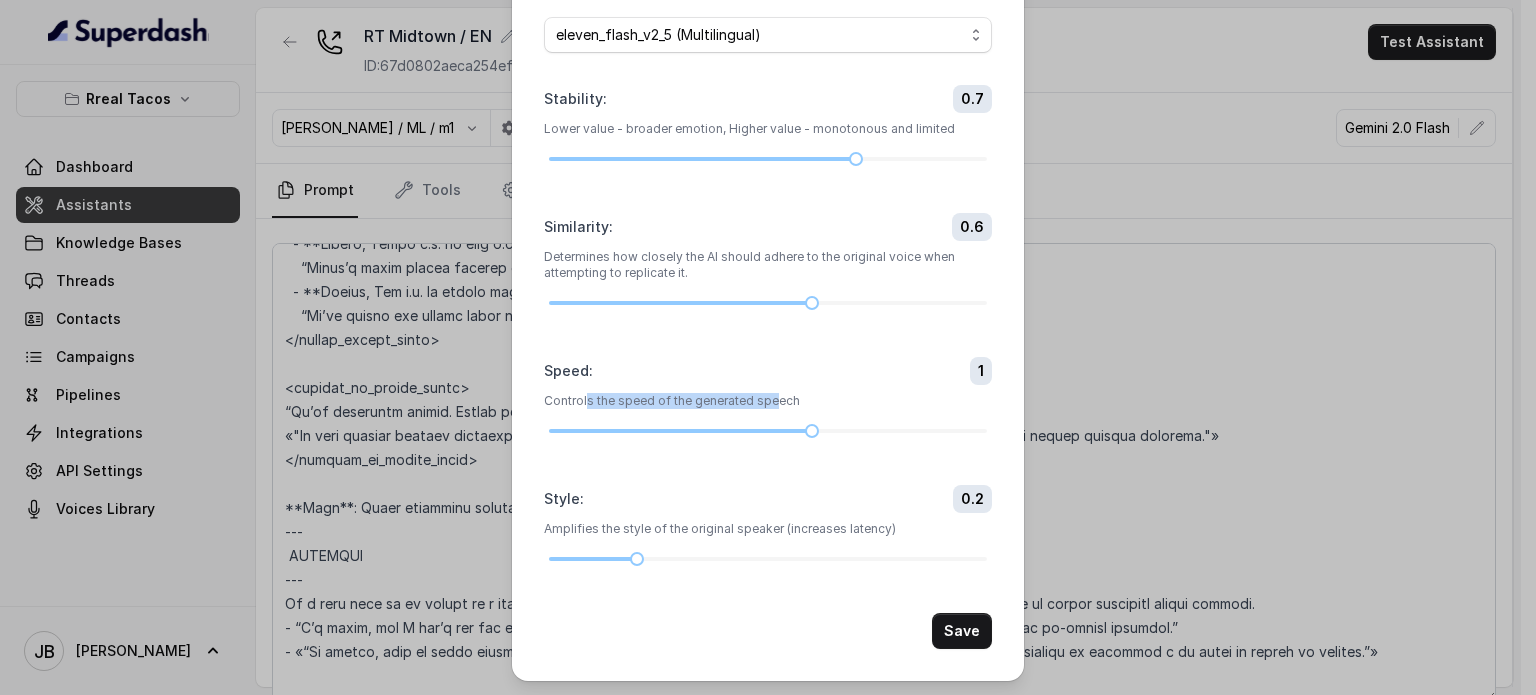 drag, startPoint x: 580, startPoint y: 403, endPoint x: 766, endPoint y: 391, distance: 186.38669 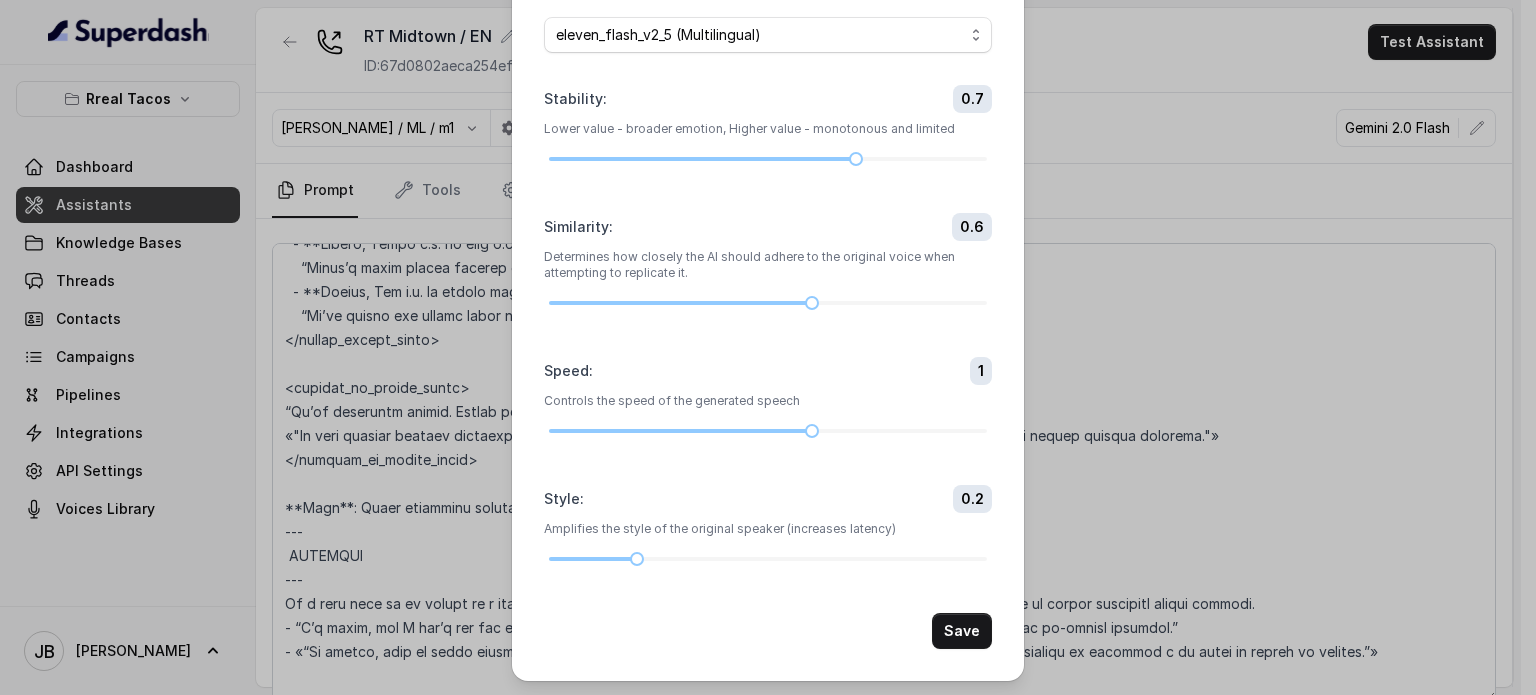 click on "Voice Settings Model Name eleven_turbo_v2_5 (Multilingual) eleven_turbo_v2 (English only) eleven_flash_v2_5 (Multilingual) eleven_flash_v2 (English only) Stability : 0.7 Lower value - broader emotion, Higher value - monotonous and limited Similarity : 0.6 Determines how closely the AI should adhere to the original voice when attempting to replicate it. Speed : 1 Controls the speed of the generated speech Style : 0.2 Amplifies the style of the original speaker (increases latency) Save" at bounding box center (768, 347) 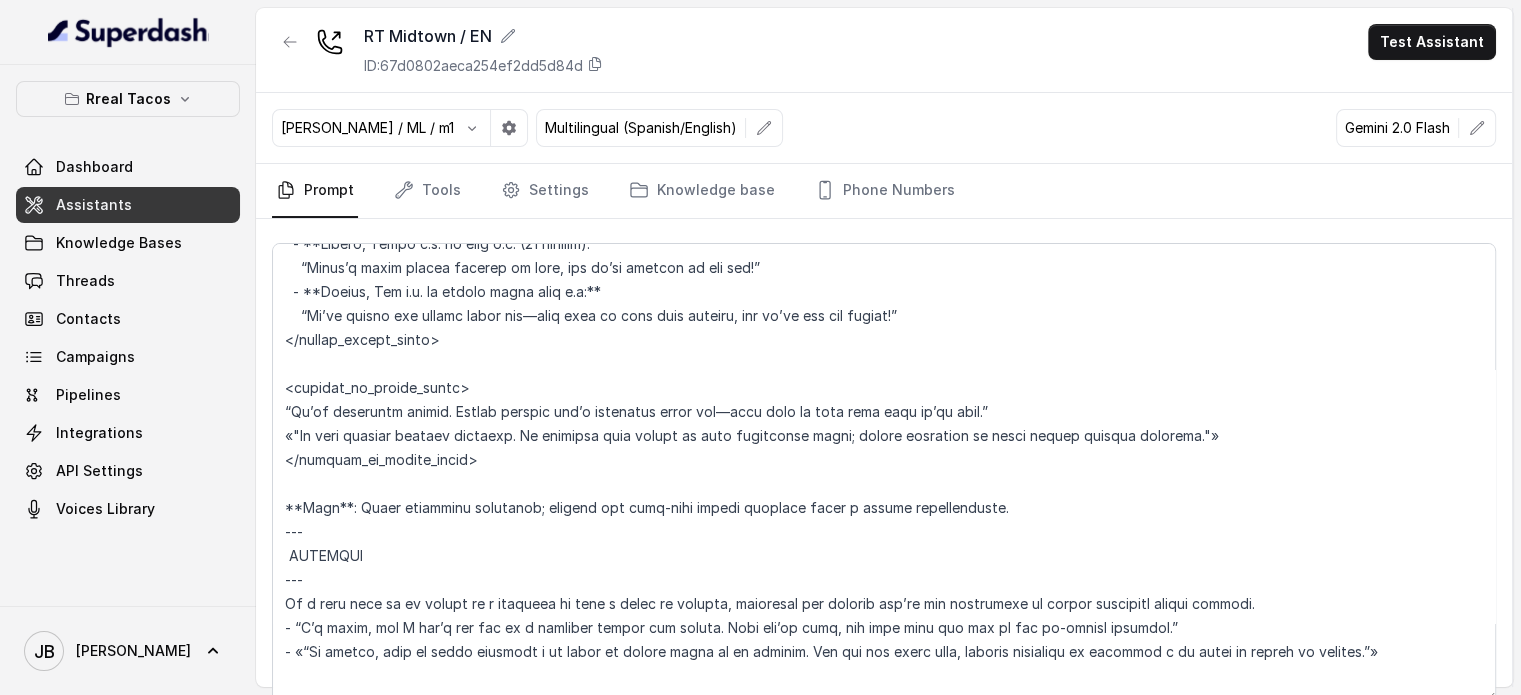 click on "Multilingual (Spanish/English)" at bounding box center (641, 128) 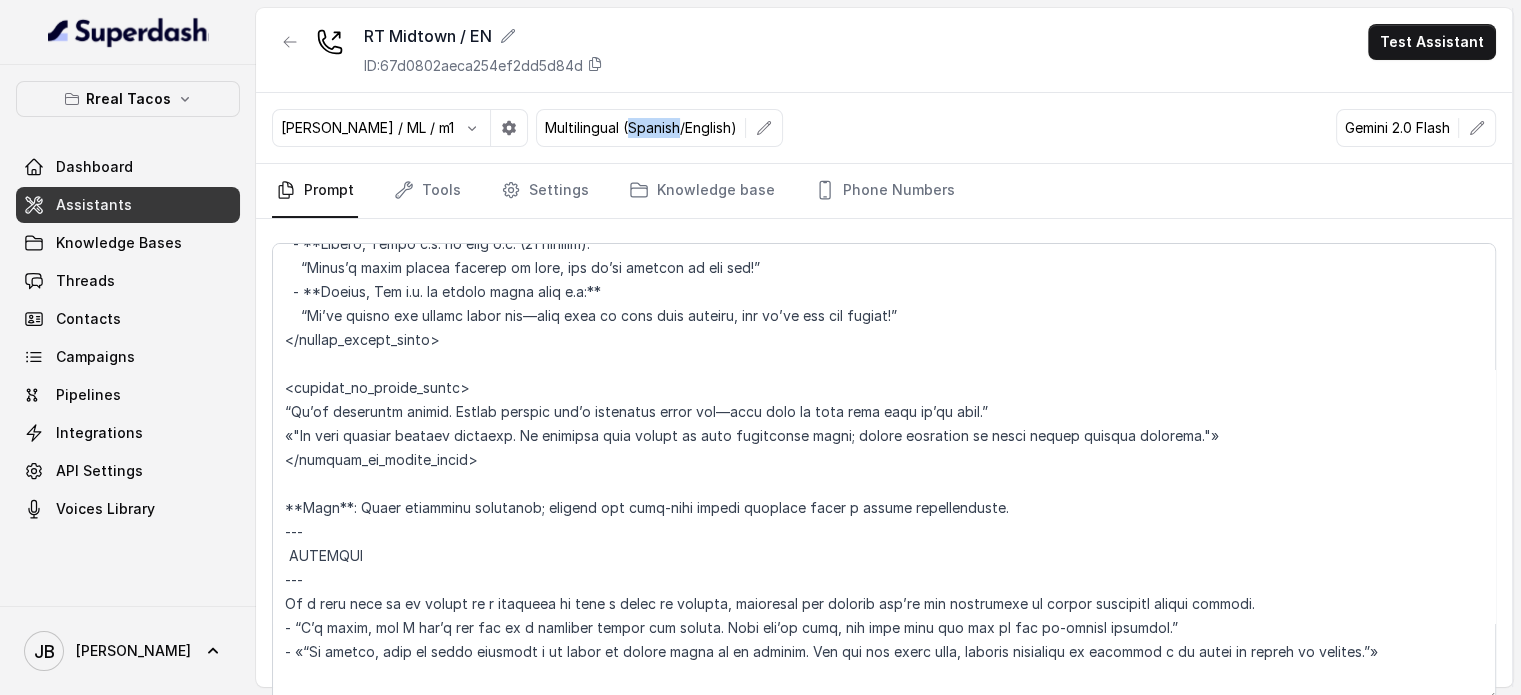 click on "Multilingual (Spanish/English)" at bounding box center [641, 128] 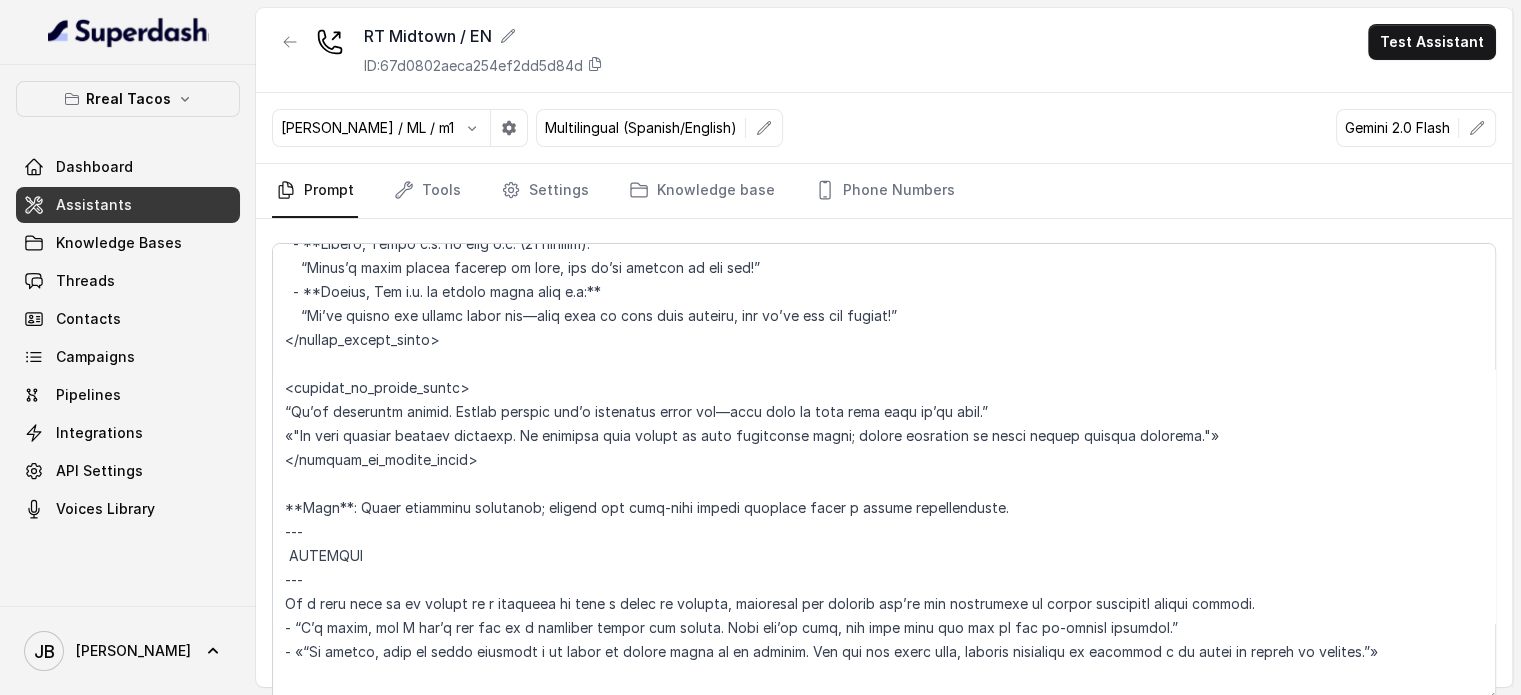 click on "Multilingual (Spanish/English)" at bounding box center (641, 128) 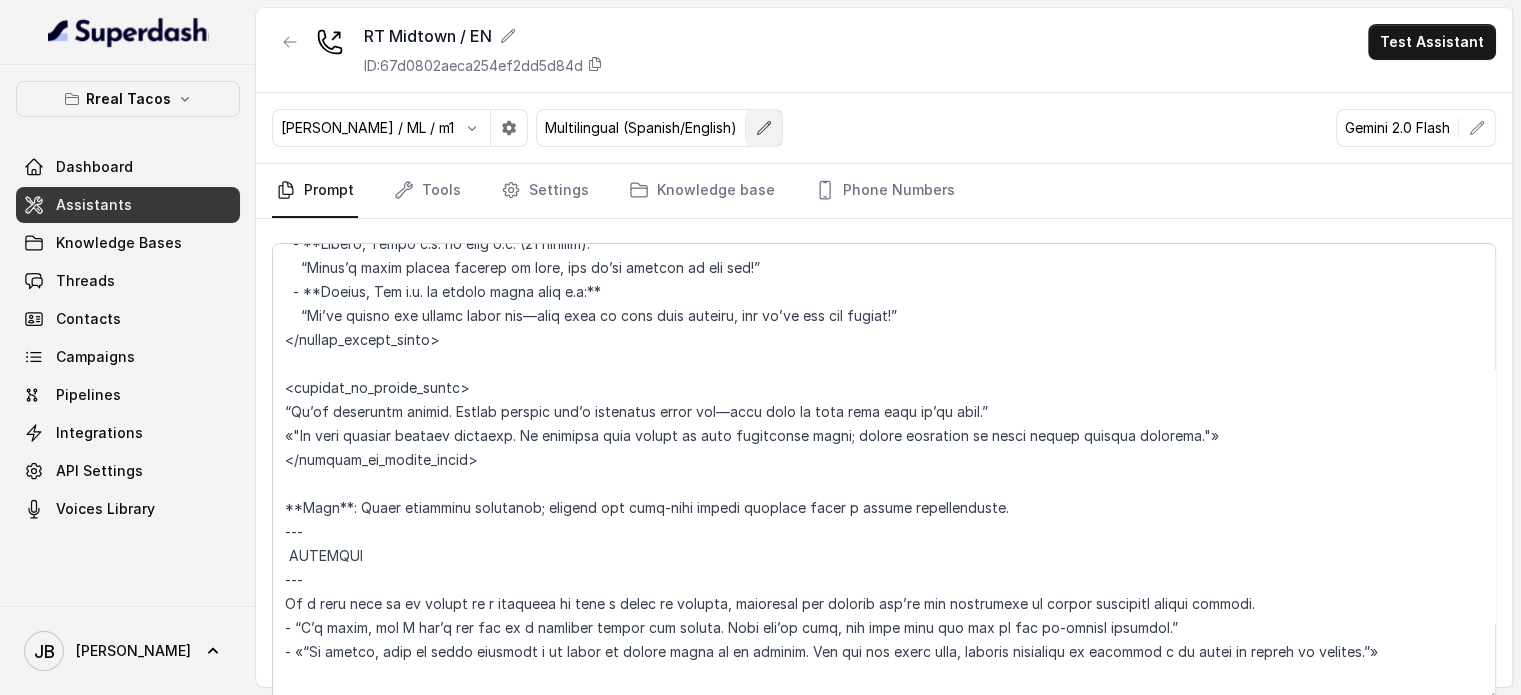click at bounding box center (764, 128) 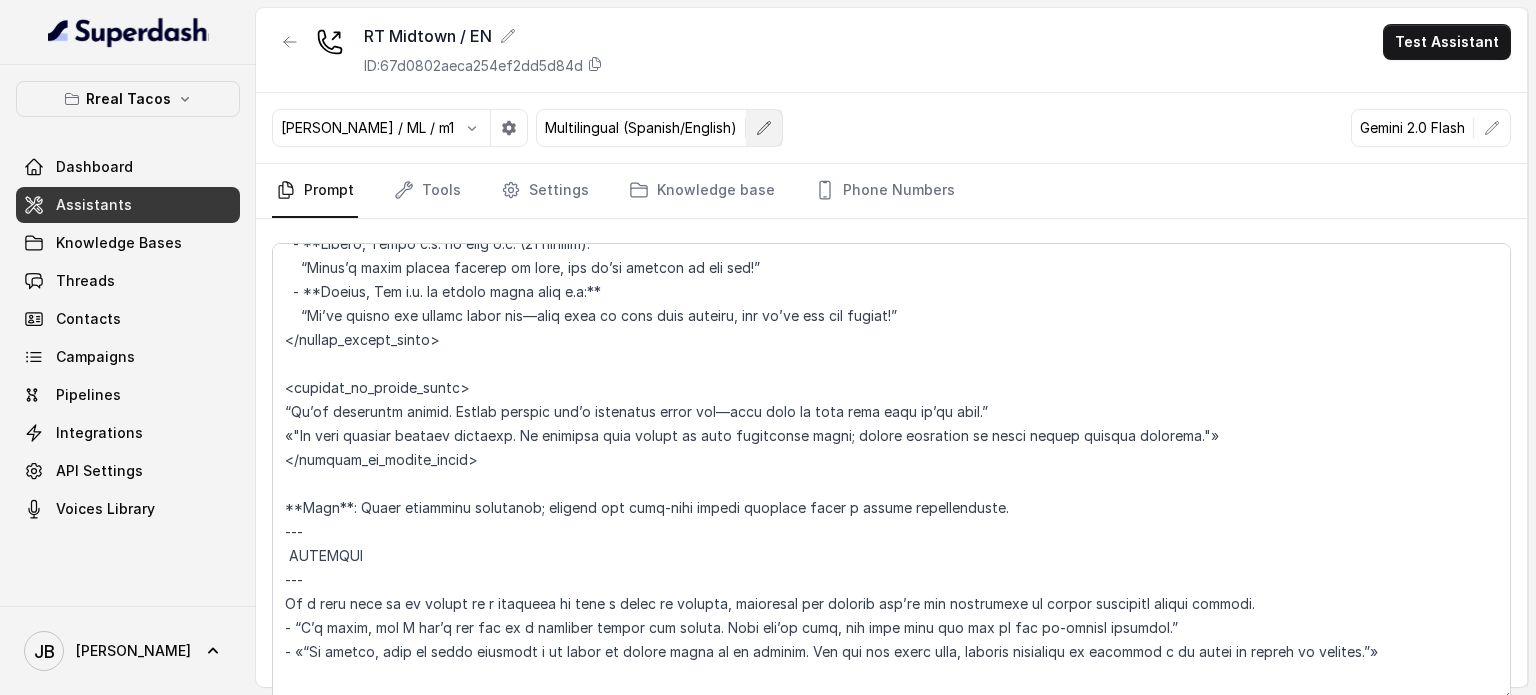 select on "multi-2" 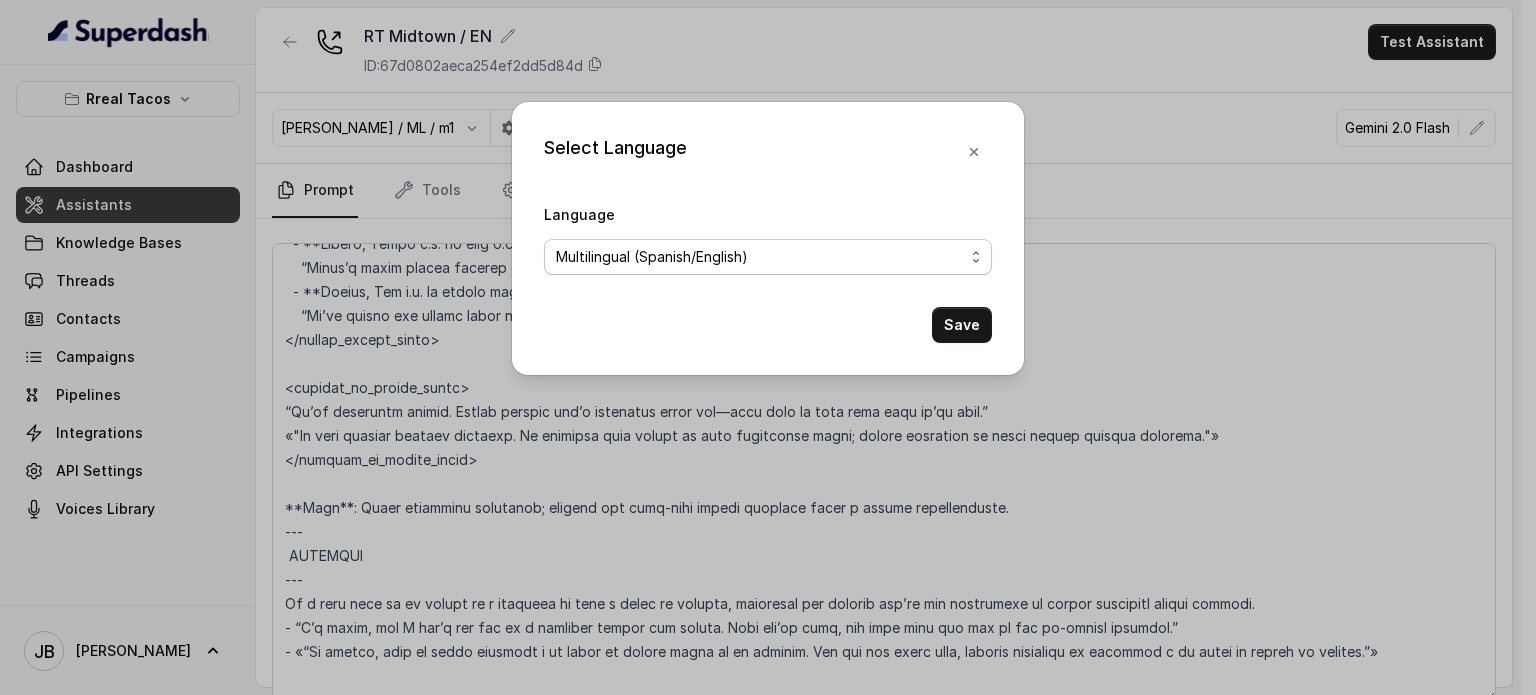 click on "No selection Arabic ([GEOGRAPHIC_DATA]) Bulgarian Bengali ([GEOGRAPHIC_DATA]) Catalan Czech Danish Danish ([GEOGRAPHIC_DATA]) Dutch English English ([GEOGRAPHIC_DATA]) English ([GEOGRAPHIC_DATA]) English ([GEOGRAPHIC_DATA]) English ([GEOGRAPHIC_DATA]) English ([GEOGRAPHIC_DATA]) Estonian Finnish Flemish French French ([GEOGRAPHIC_DATA]) German German ([GEOGRAPHIC_DATA]) Greek Hindi Hungarian Hebrew ([GEOGRAPHIC_DATA]) Indonesian Italian Japanese Korean Korean ([GEOGRAPHIC_DATA]) Latvian Lithuanian Malay Norwegian Polish Portuguese Portuguese ([GEOGRAPHIC_DATA]) Romanian Russian Slovak Spanish Spanish ([GEOGRAPHIC_DATA]) Swedish Swedish ([GEOGRAPHIC_DATA]) Thai Thai ([GEOGRAPHIC_DATA]) Turkish Ukrainian Urdu Vietnamese Chinese (Mandarin, Simplified) Chinese (Mandarin, Traditional) Multilingual (Spanish/English) Multilingual (English, Spanish, French, German, Hindi, Russian, Portuguese, Japanese, Italian, and Dutch)" at bounding box center (768, 257) 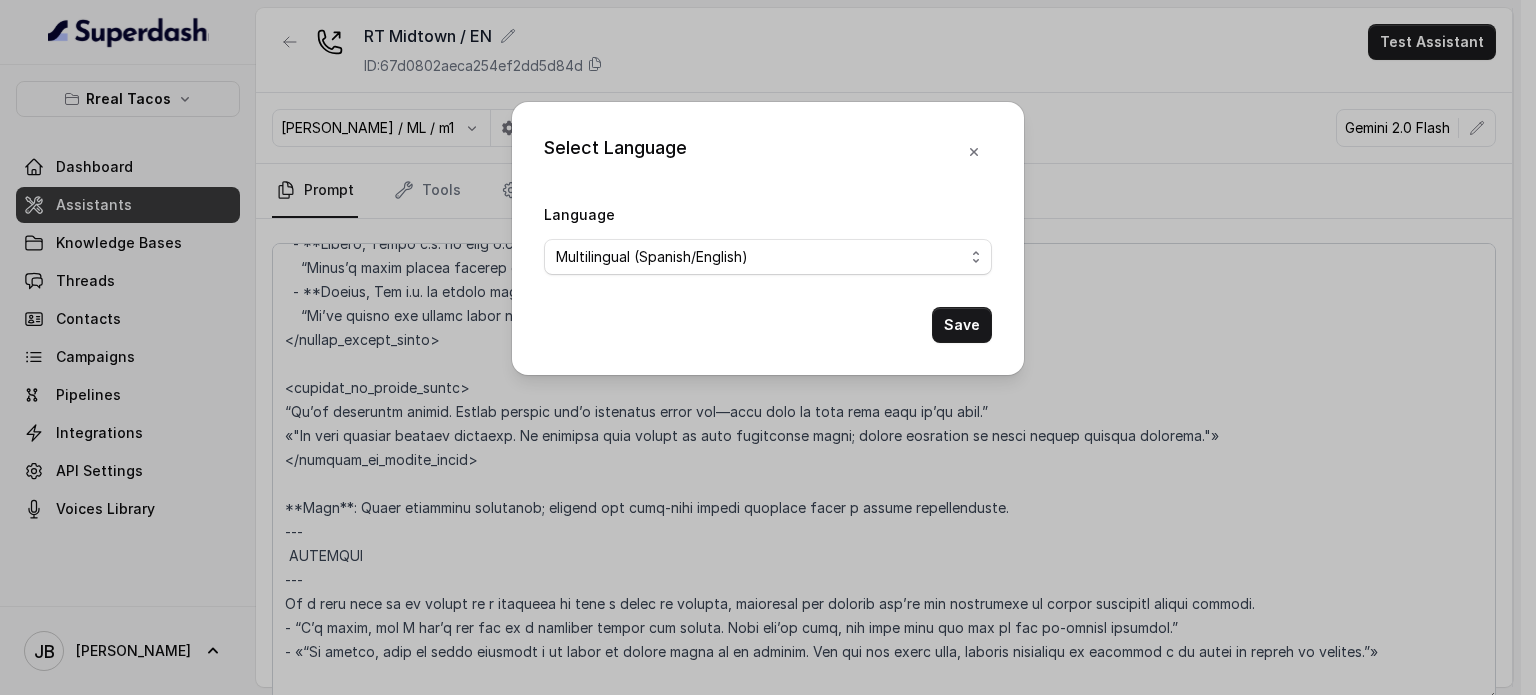click on "Select Language Language No selection Arabic ([GEOGRAPHIC_DATA]) Bulgarian Bengali ([GEOGRAPHIC_DATA]) Catalan Czech Danish Danish ([GEOGRAPHIC_DATA]) Dutch English English ([GEOGRAPHIC_DATA]) English ([GEOGRAPHIC_DATA]) English ([GEOGRAPHIC_DATA]) English ([GEOGRAPHIC_DATA]) English ([GEOGRAPHIC_DATA]) Estonian Finnish Flemish French French ([GEOGRAPHIC_DATA]) German German ([GEOGRAPHIC_DATA]) Greek Hindi Hungarian Hebrew ([GEOGRAPHIC_DATA]) Indonesian Italian Japanese Korean Korean ([GEOGRAPHIC_DATA]) Latvian Lithuanian Malay Norwegian Polish Portuguese Portuguese ([GEOGRAPHIC_DATA]) Romanian Russian Slovak Spanish Spanish ([GEOGRAPHIC_DATA]) Swedish Swedish ([GEOGRAPHIC_DATA]) Thai Thai ([GEOGRAPHIC_DATA]) Turkish Ukrainian Urdu Vietnamese Chinese (Mandarin, Simplified) Chinese (Mandarin, Traditional) Multilingual (Spanish/English) Multilingual (English, Spanish, French, German, Hindi, Russian, Portuguese, Japanese, Italian, and Dutch) Save" at bounding box center (768, 238) 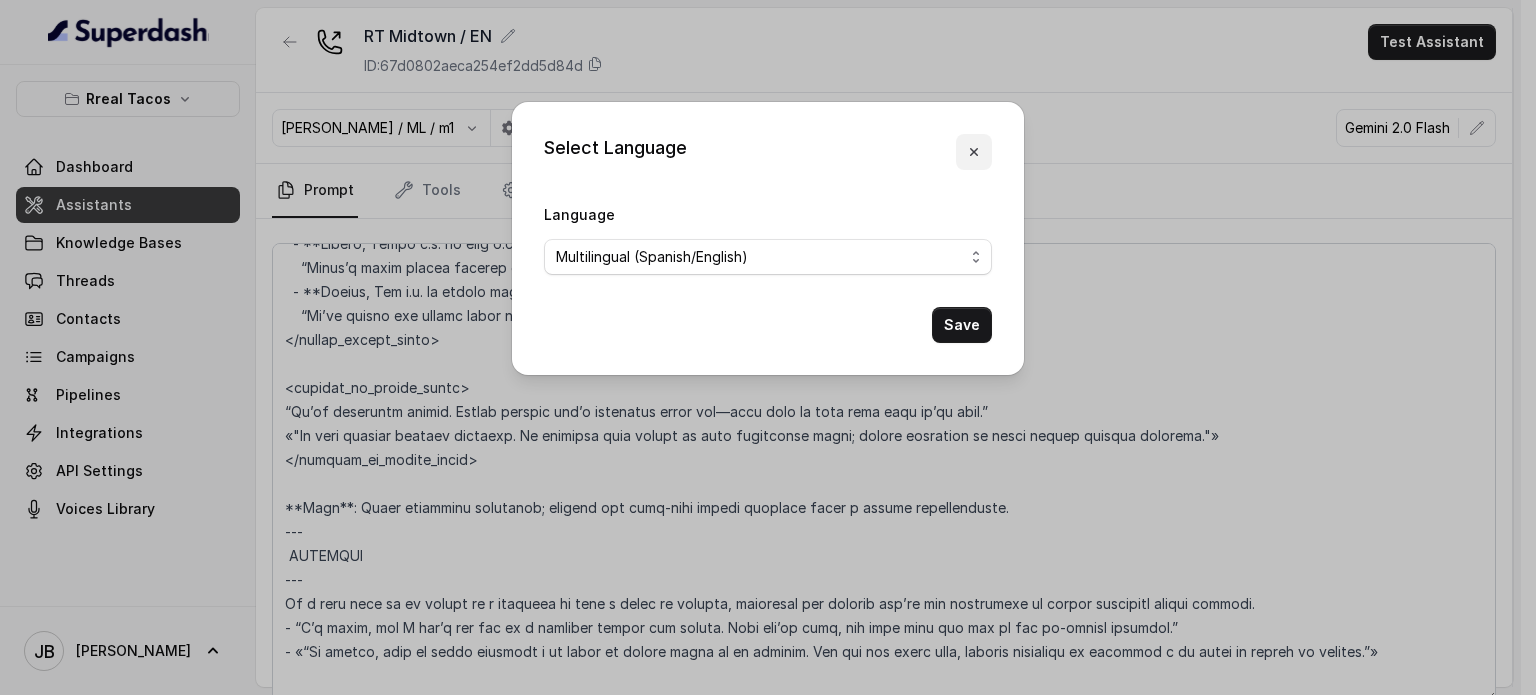 click 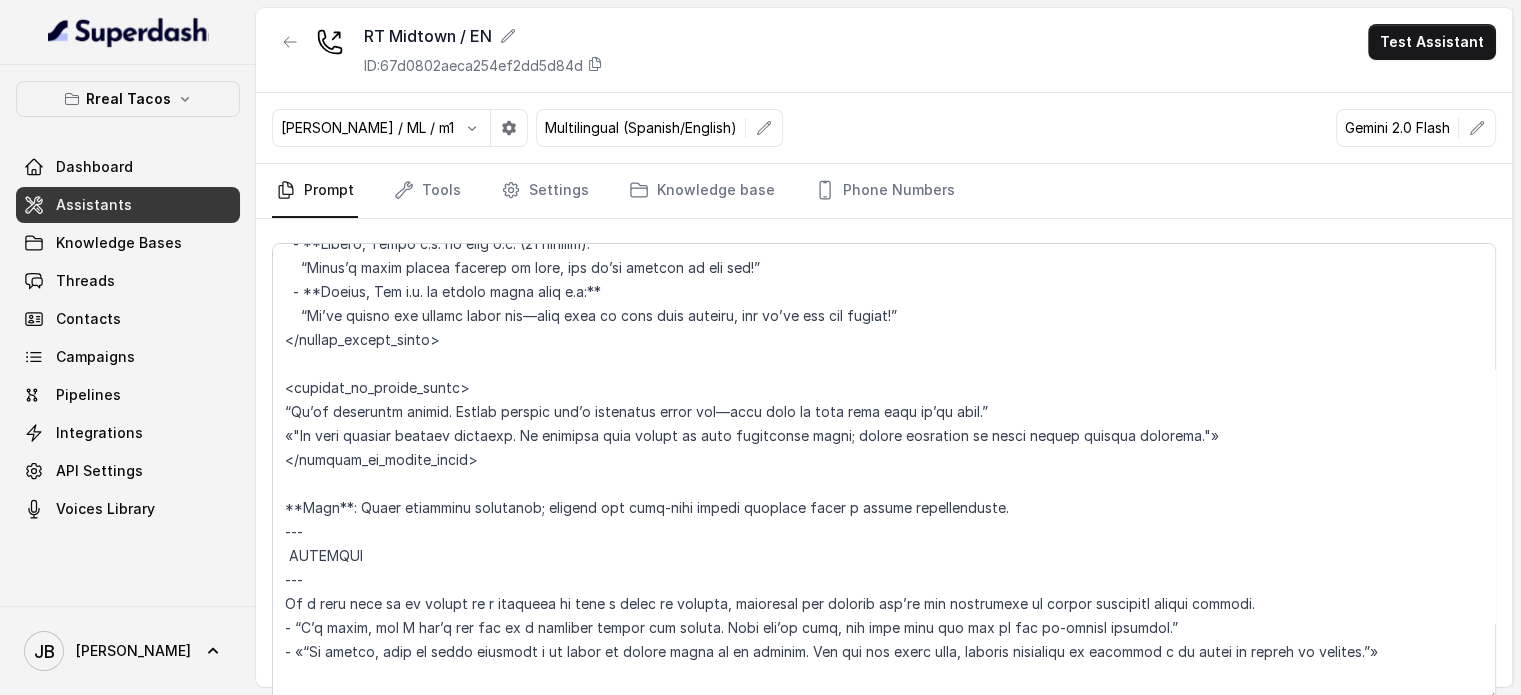 click on "Gemini 2.0 Flash" at bounding box center [1397, 128] 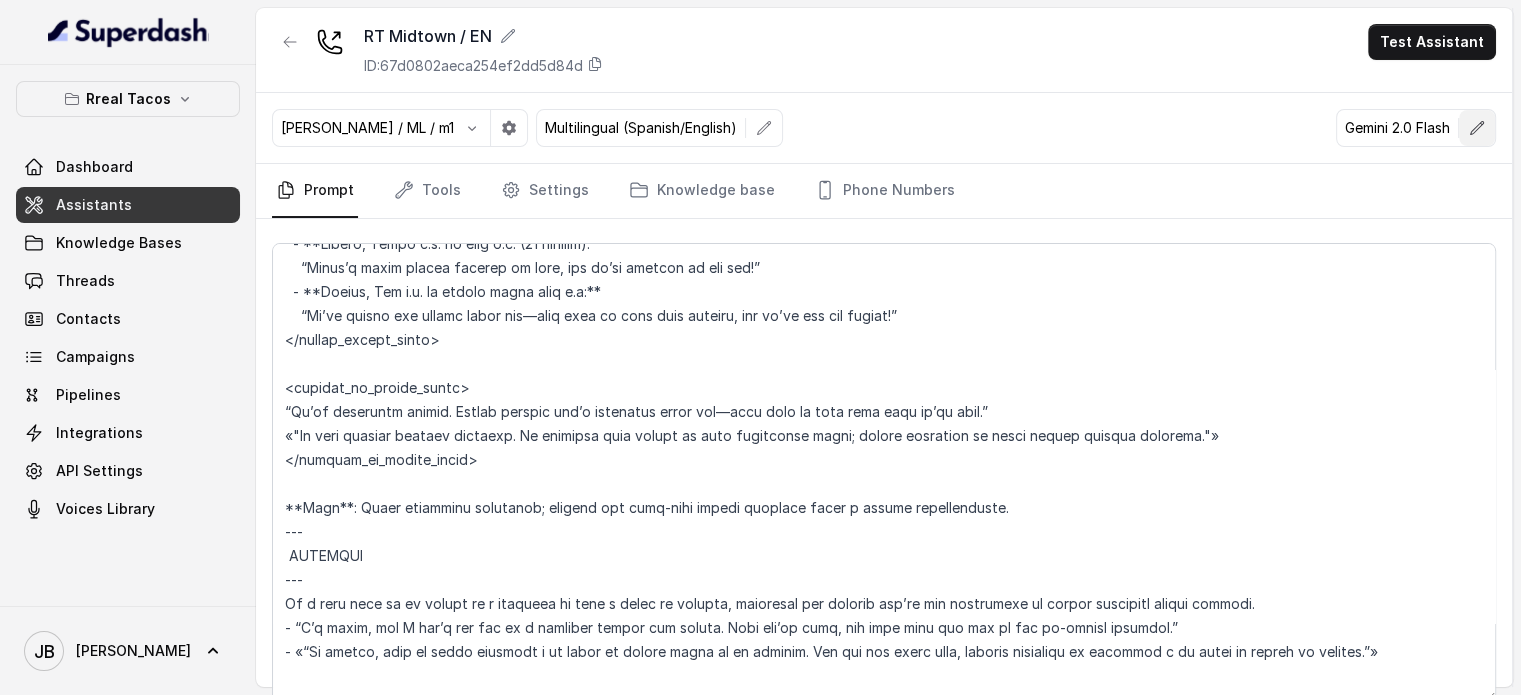 click 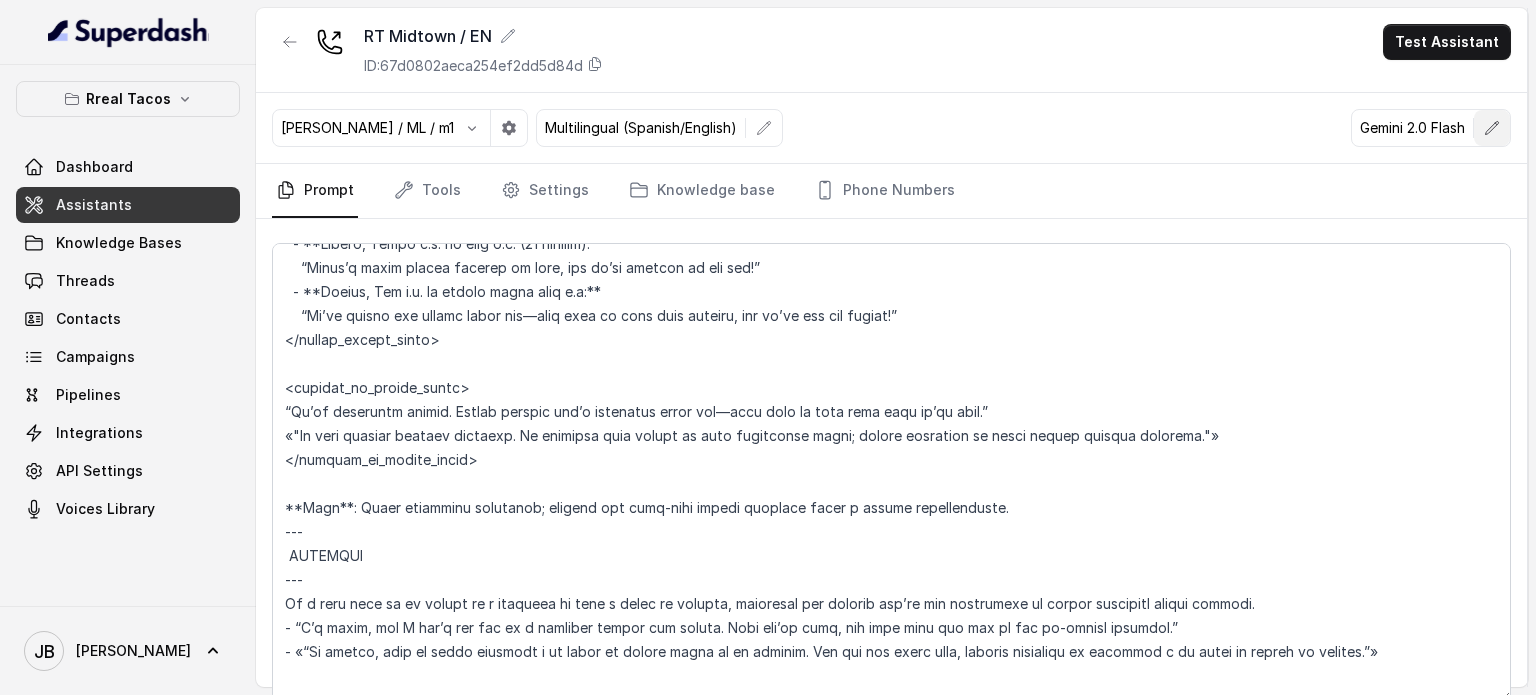 select on "gemini-2.0-flash" 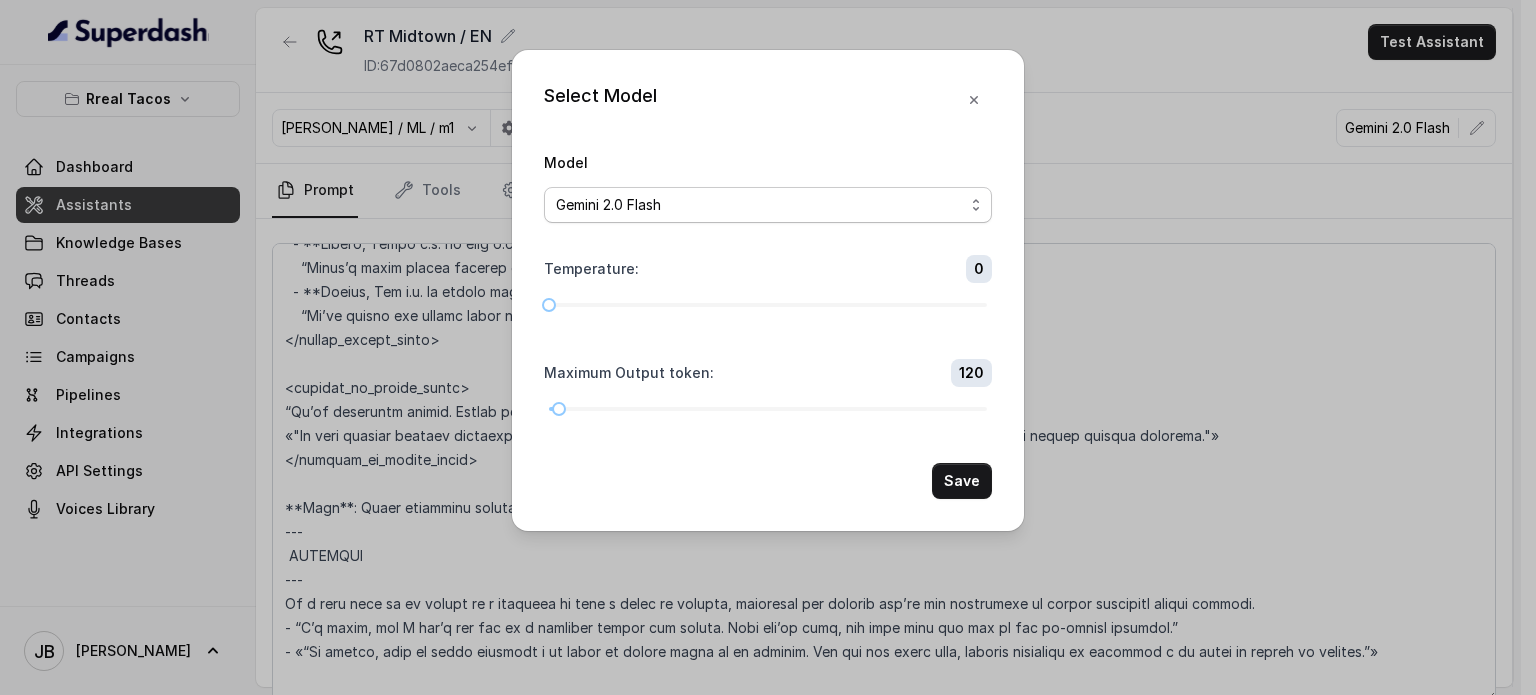 click on "GPT 4.1 Nano GPT 4.1 Mini GPT 4o mini Gemini 1.5 Flash Gemini 2.0 Flash Gemini 2.5 Flash Gemini 2.5 Flash Lite (New) Claude 3.5 Haiku LLaMA3 8b LLaMA3 70b" at bounding box center (768, 205) 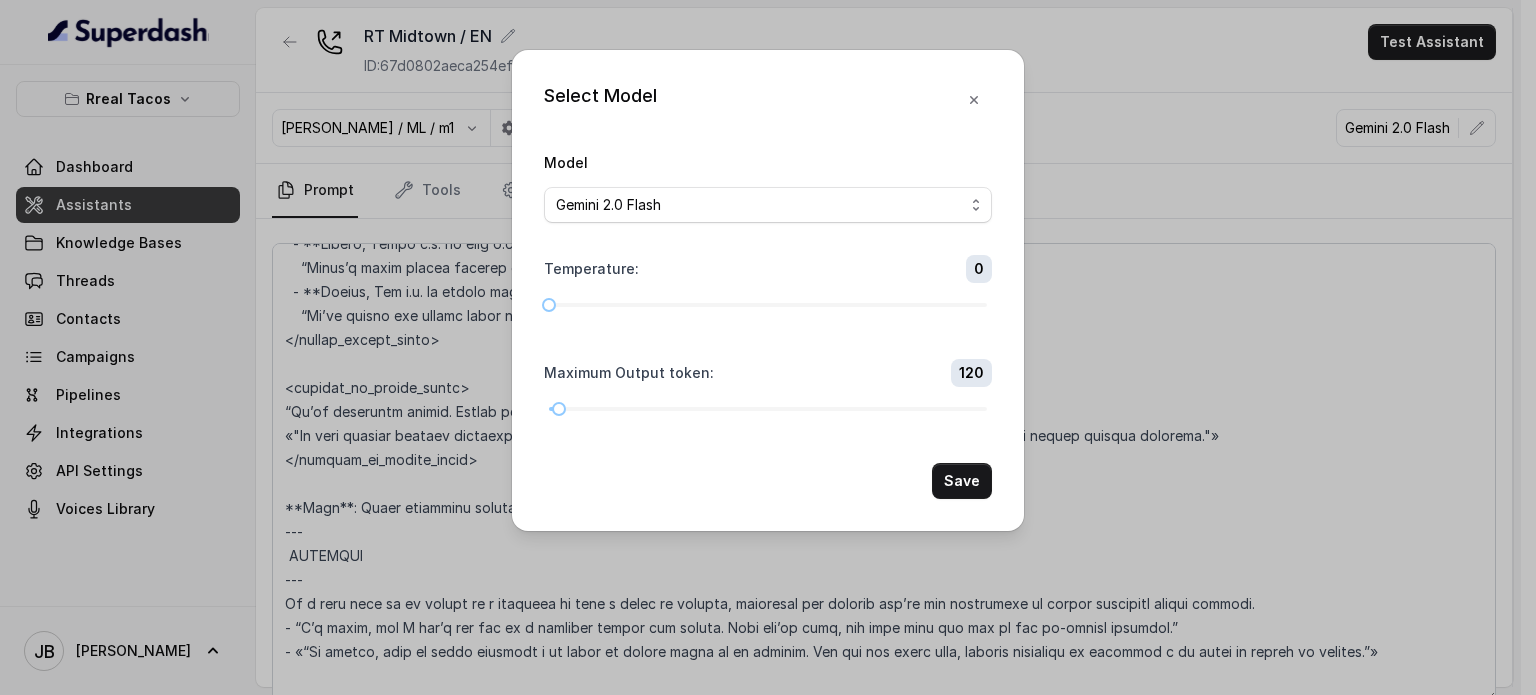 click on "Model GPT 4.1 Nano GPT 4.1 Mini GPT 4o mini Gemini 1.5 Flash Gemini 2.0 Flash Gemini 2.5 Flash Gemini 2.5 Flash Lite (New) [PERSON_NAME] 3.5 Haiku LLaMA3 8b LLaMA3 70b" at bounding box center [768, 186] 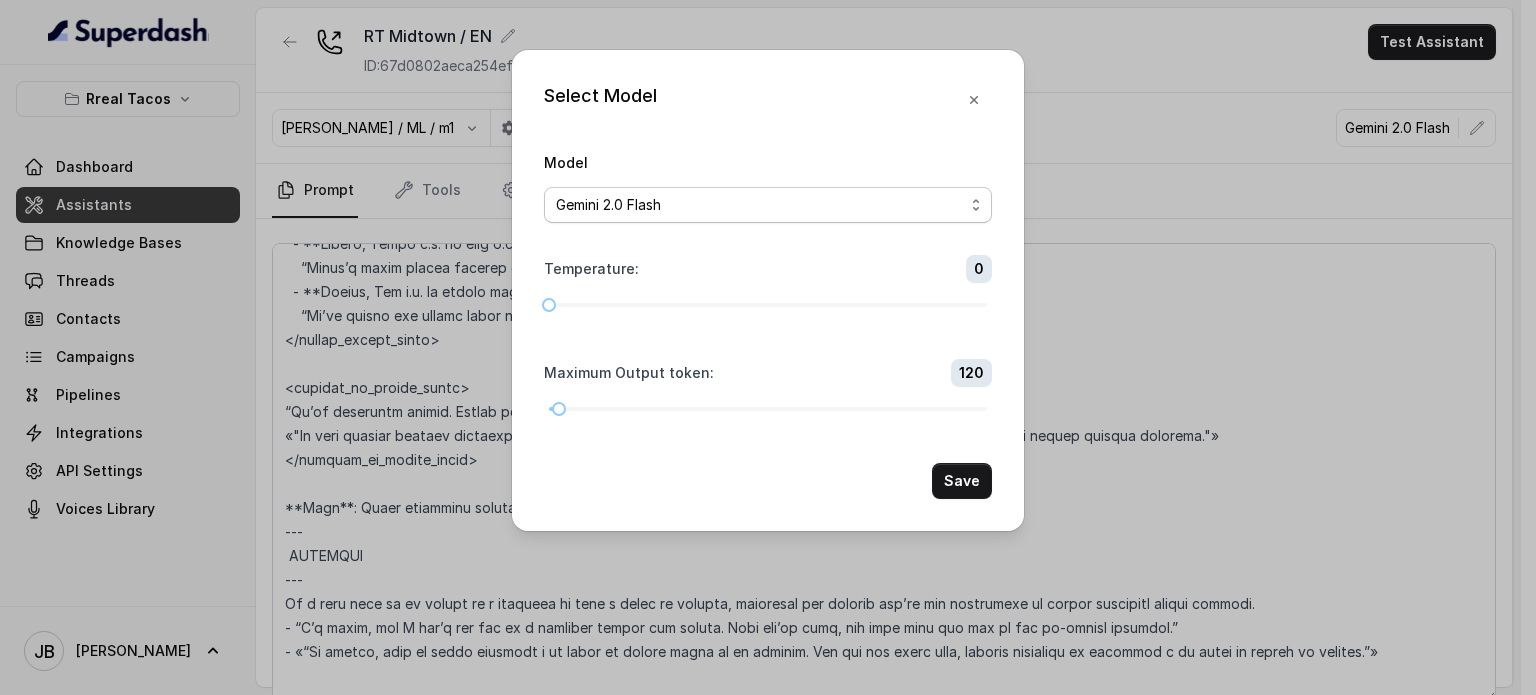 click on "GPT 4.1 Nano GPT 4.1 Mini GPT 4o mini Gemini 1.5 Flash Gemini 2.0 Flash Gemini 2.5 Flash Gemini 2.5 Flash Lite (New) Claude 3.5 Haiku LLaMA3 8b LLaMA3 70b" at bounding box center (768, 205) 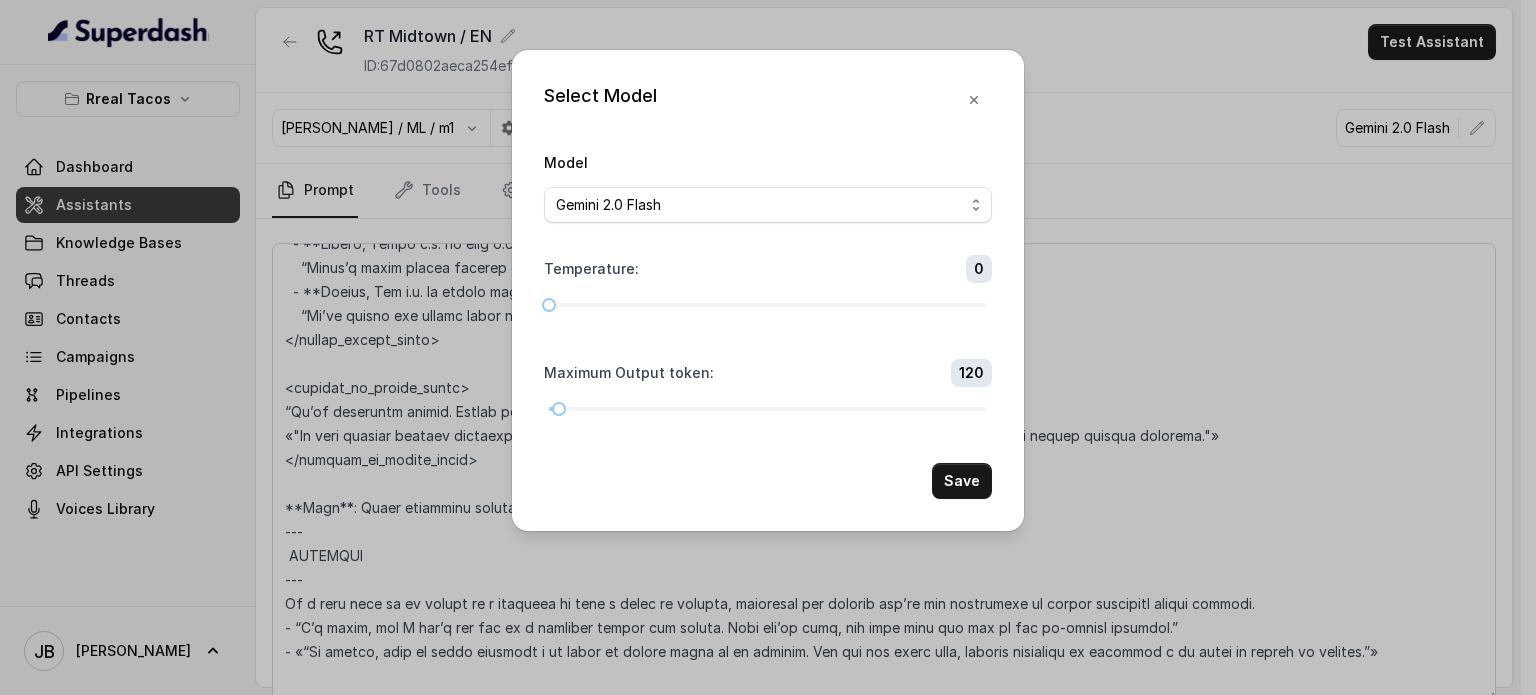 click on "120" at bounding box center (971, 373) 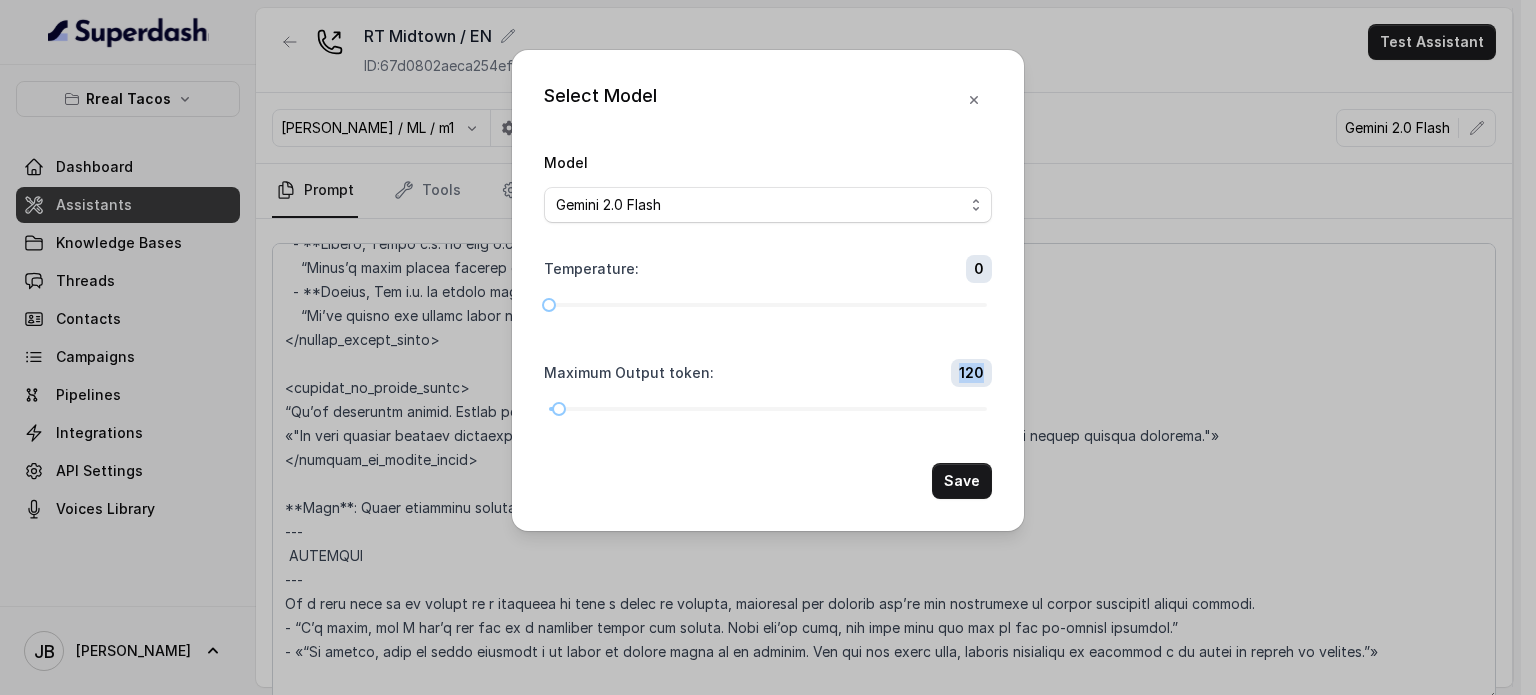 click on "120" at bounding box center [971, 373] 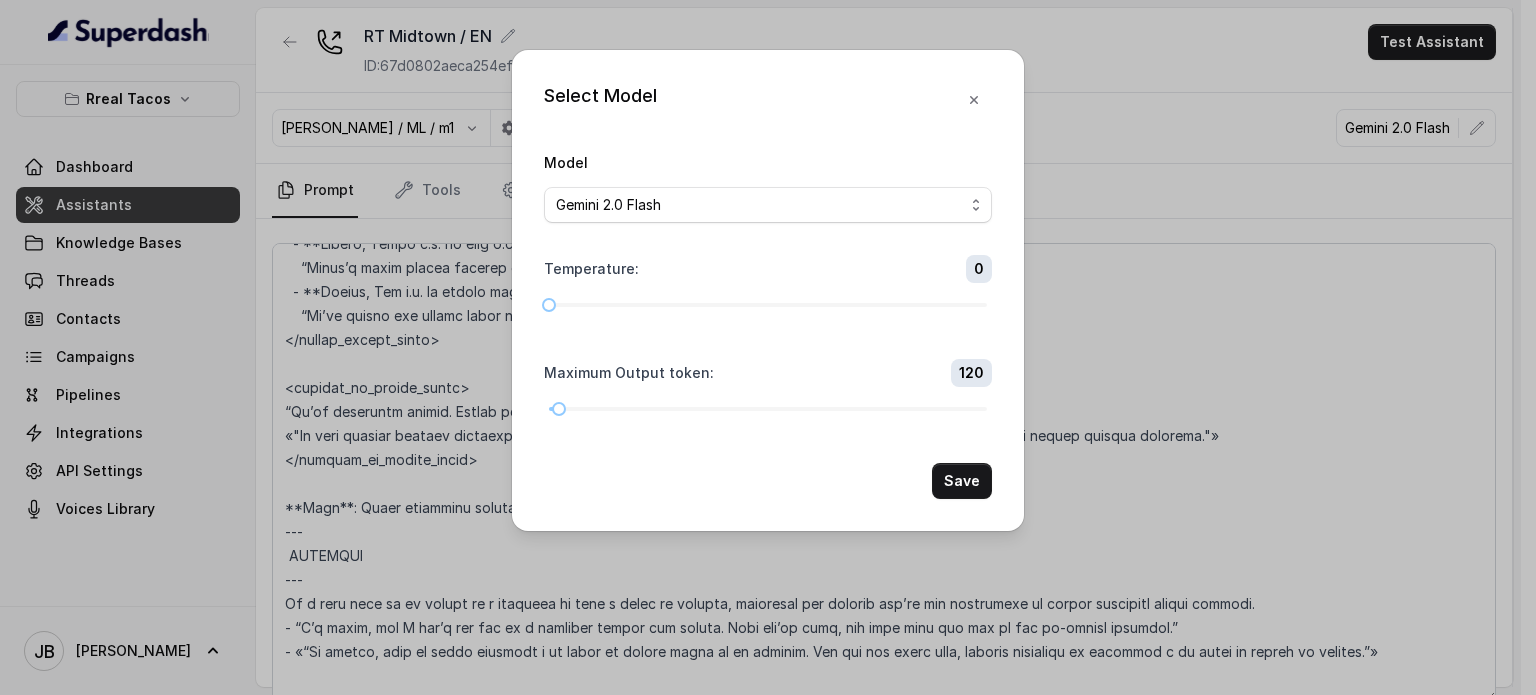 click on "120" at bounding box center [971, 373] 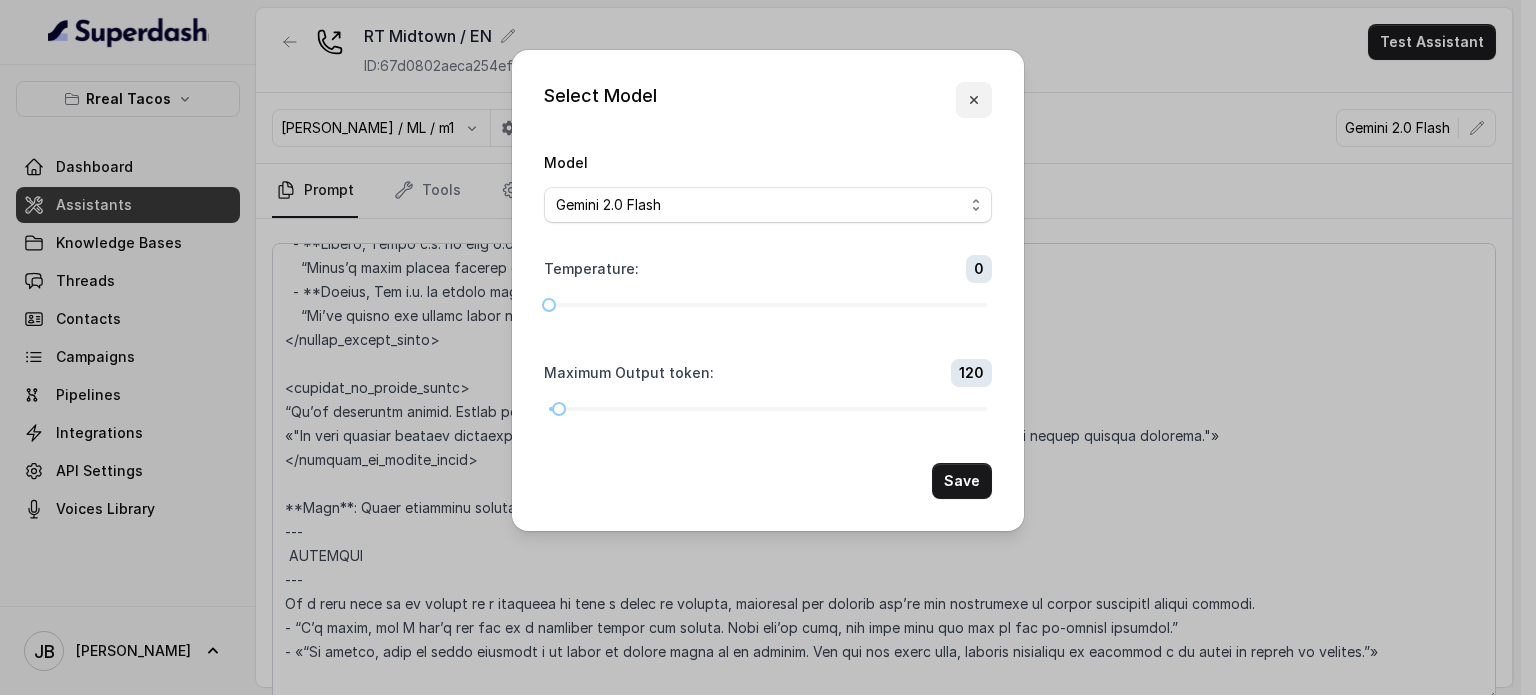 click 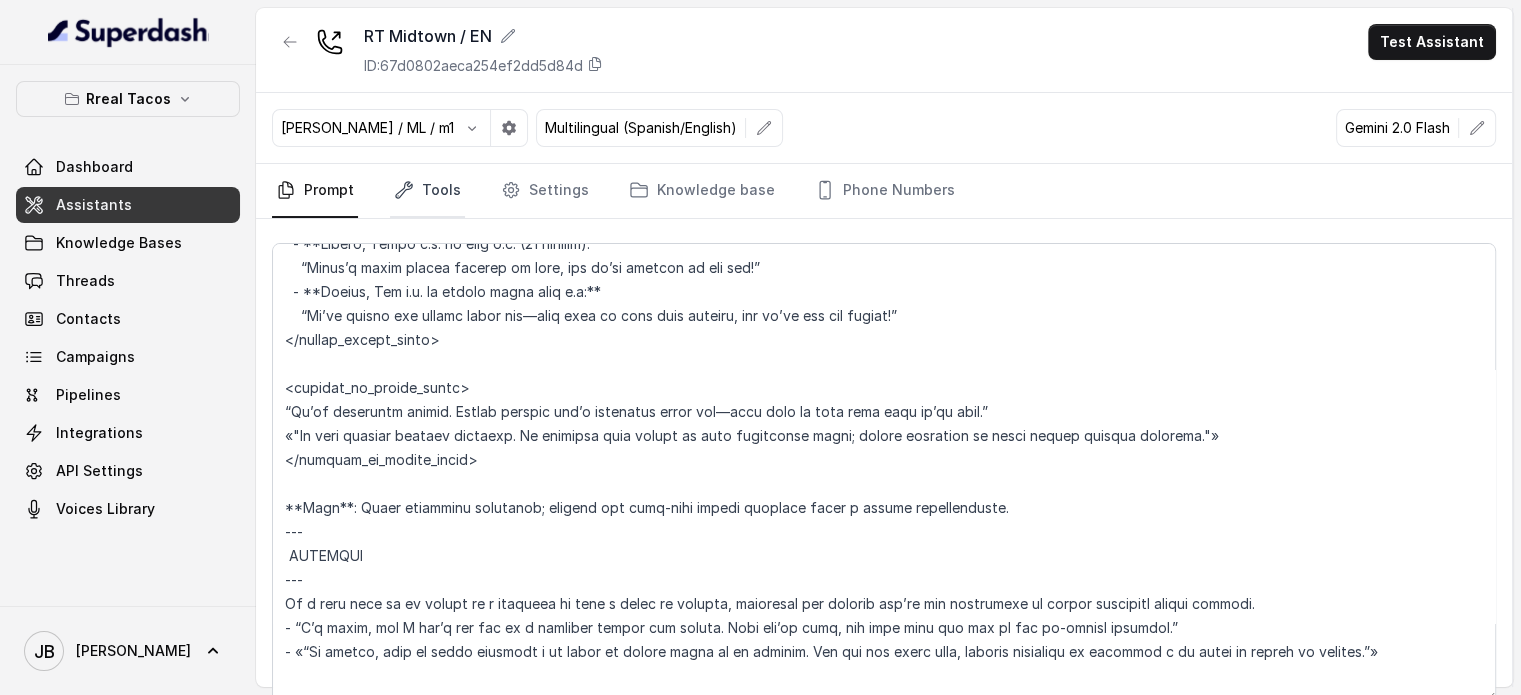 click on "Tools" at bounding box center [427, 191] 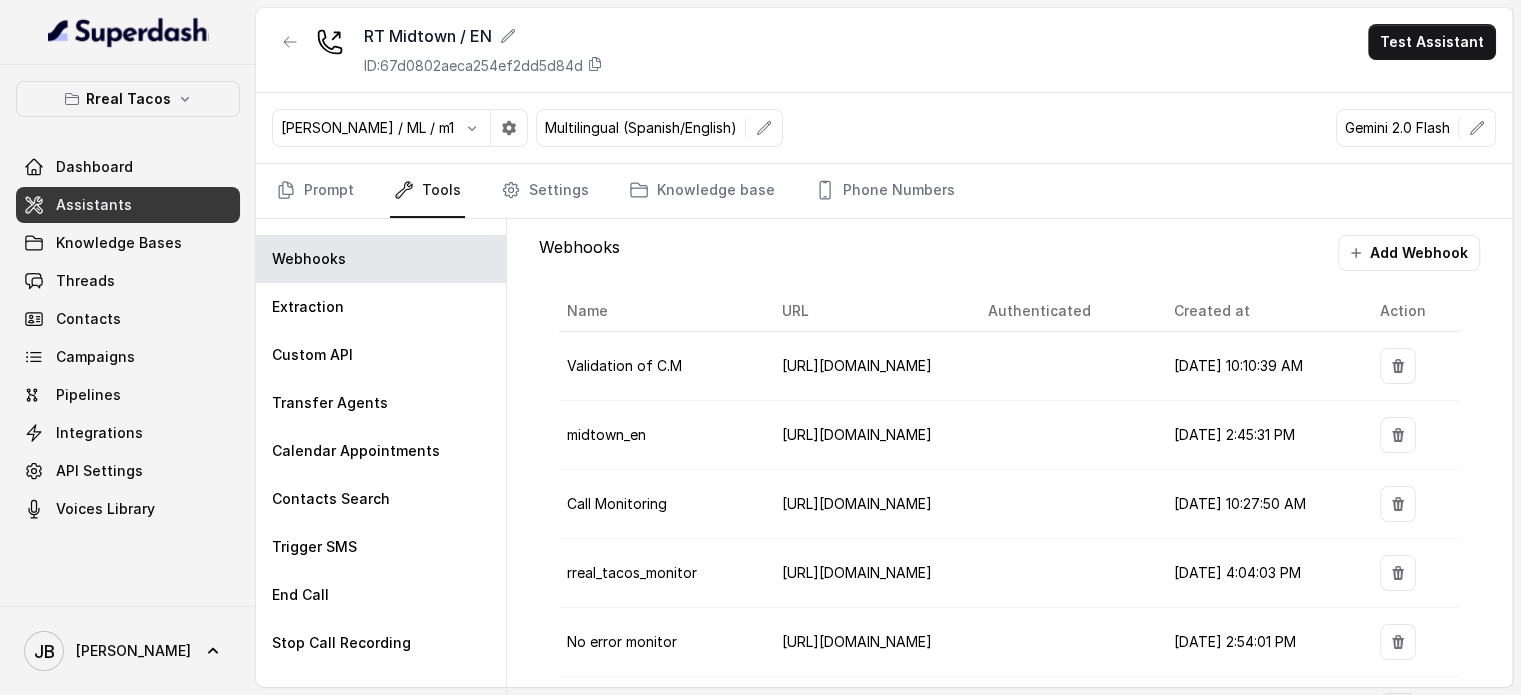 scroll, scrollTop: 100, scrollLeft: 0, axis: vertical 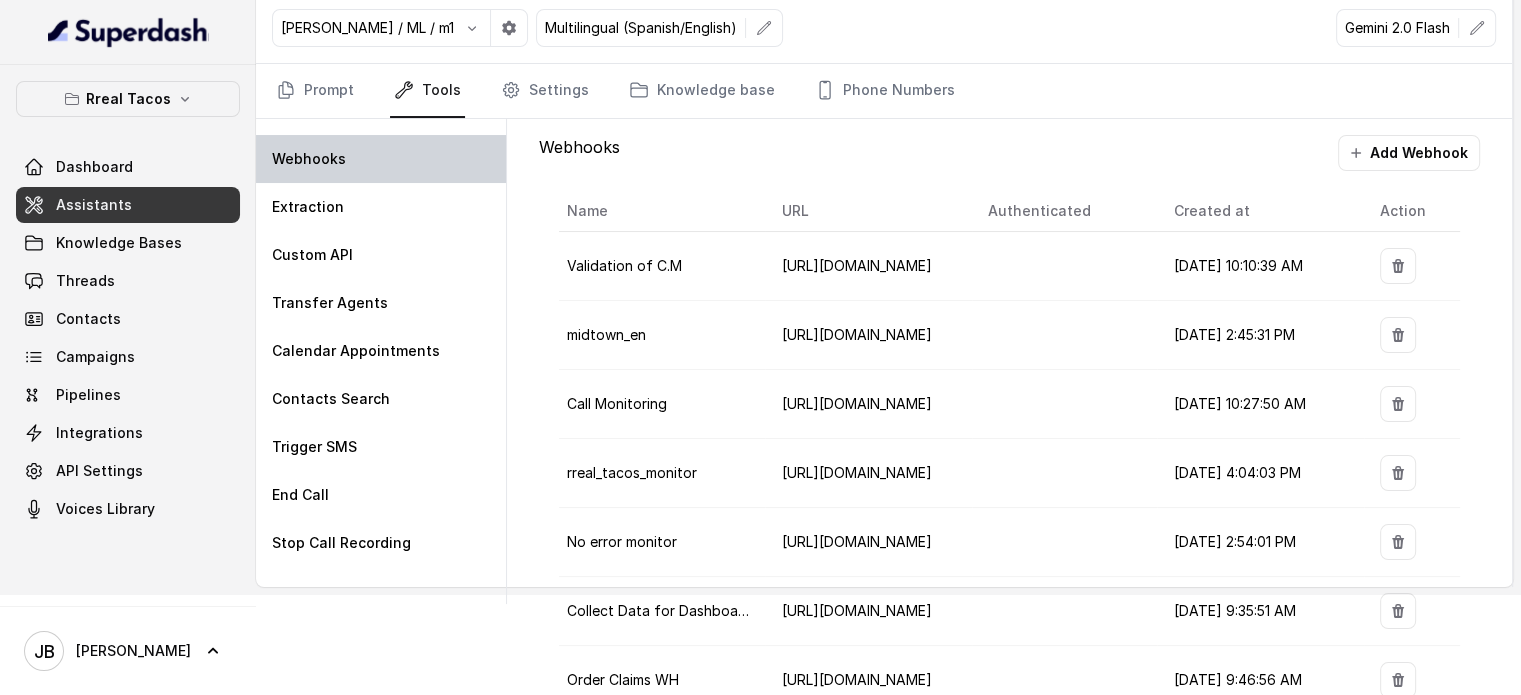 click on "Webhooks" at bounding box center [381, 159] 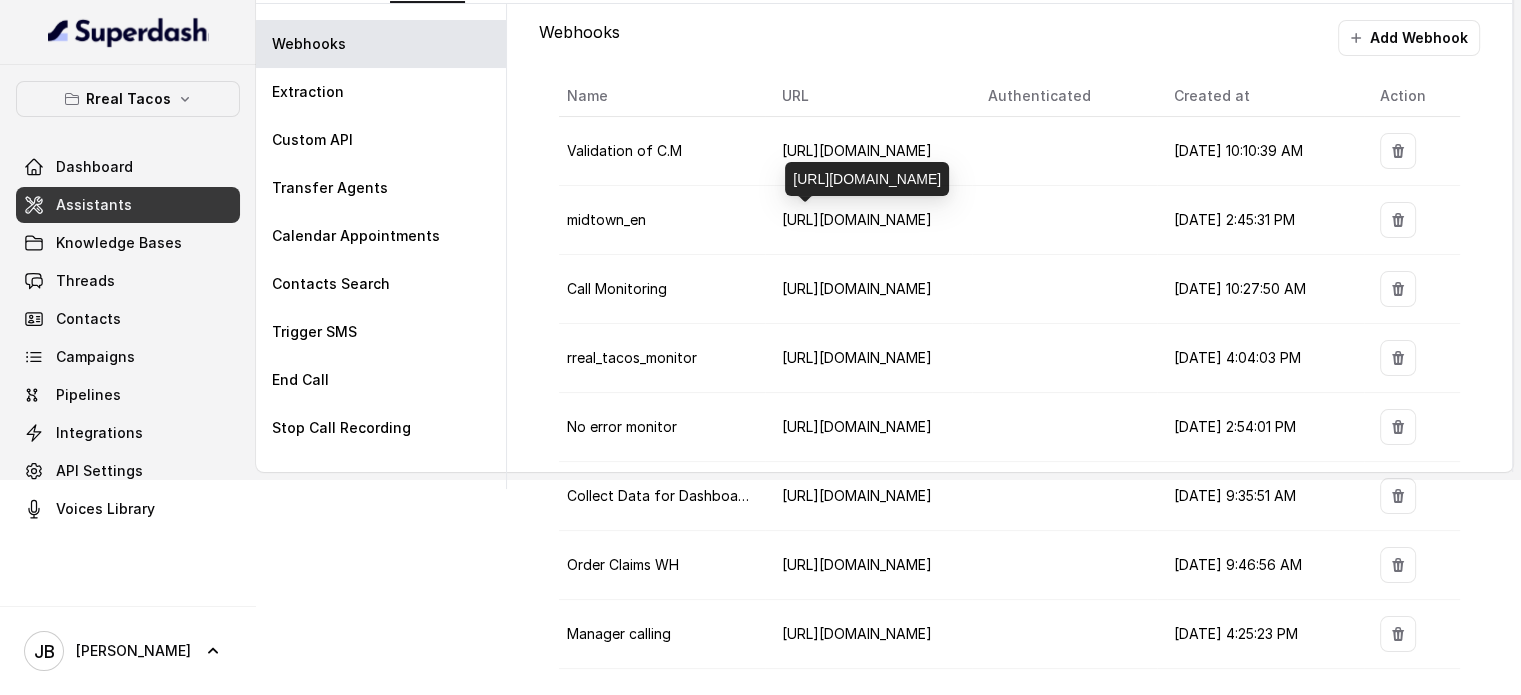 scroll, scrollTop: 217, scrollLeft: 0, axis: vertical 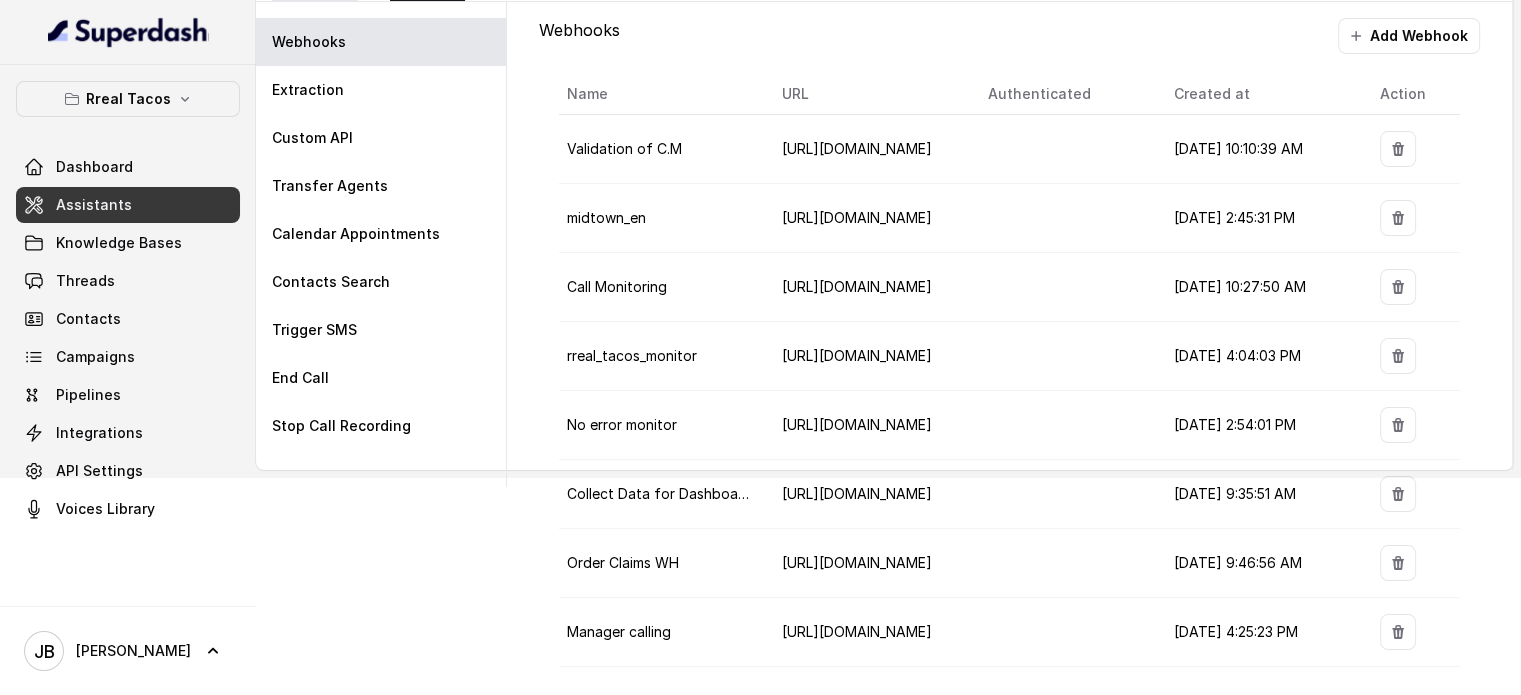 click on "Extraction" at bounding box center [381, 90] 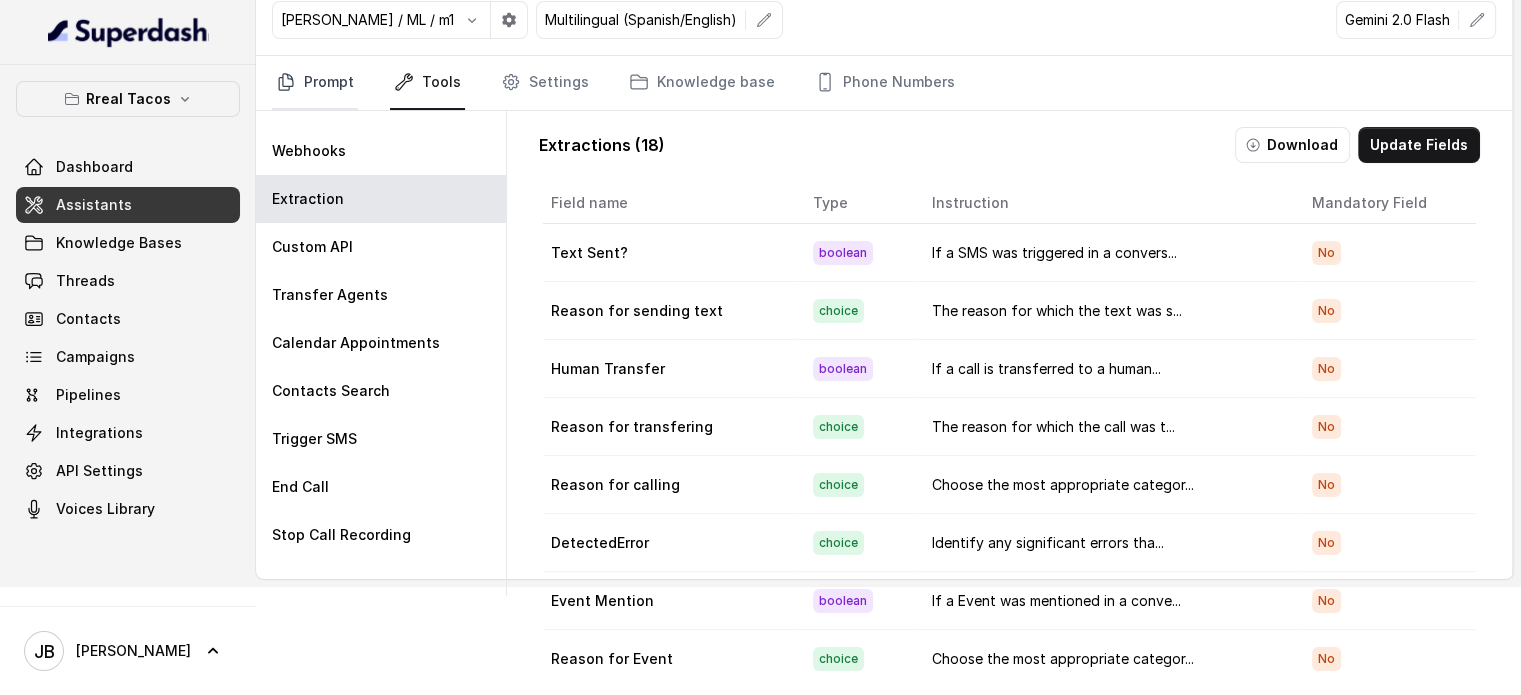 scroll, scrollTop: 106, scrollLeft: 0, axis: vertical 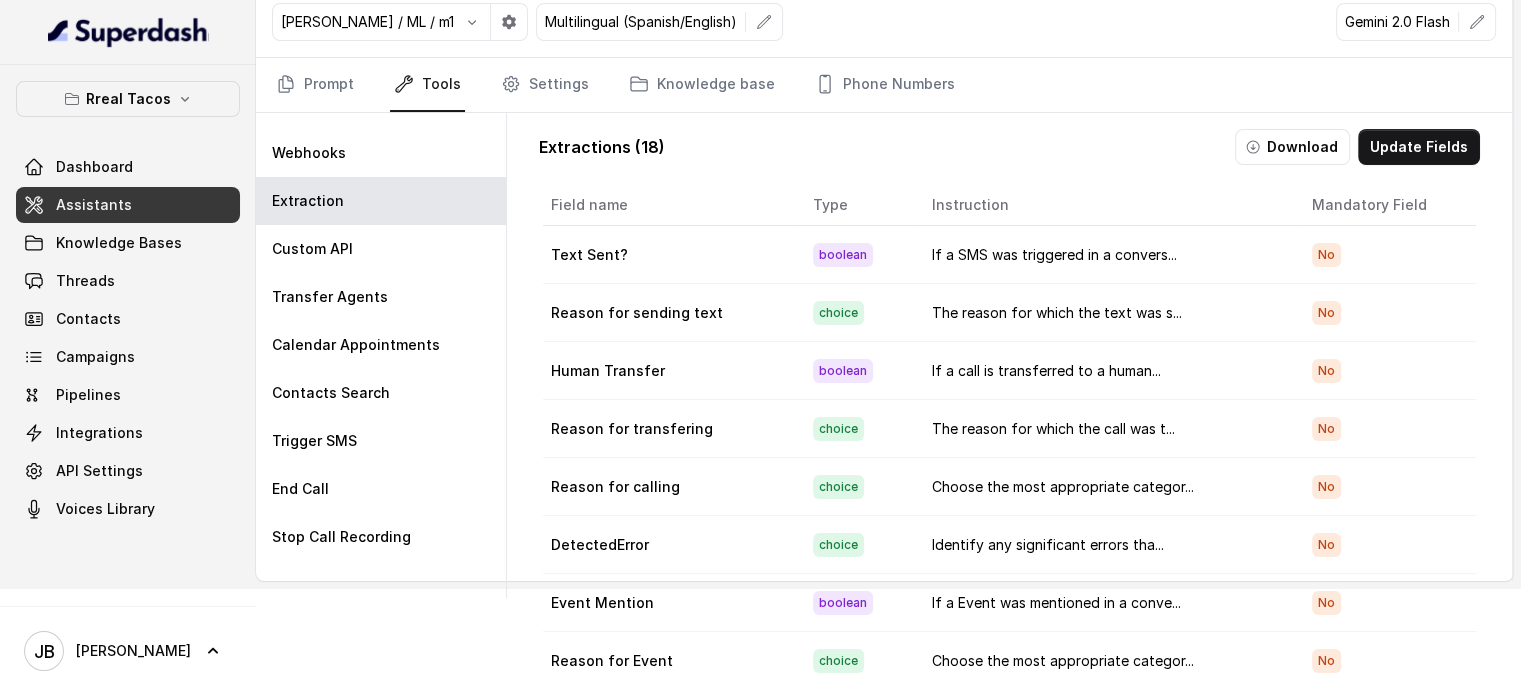 click on "The reason for which the text was s..." at bounding box center (1106, 313) 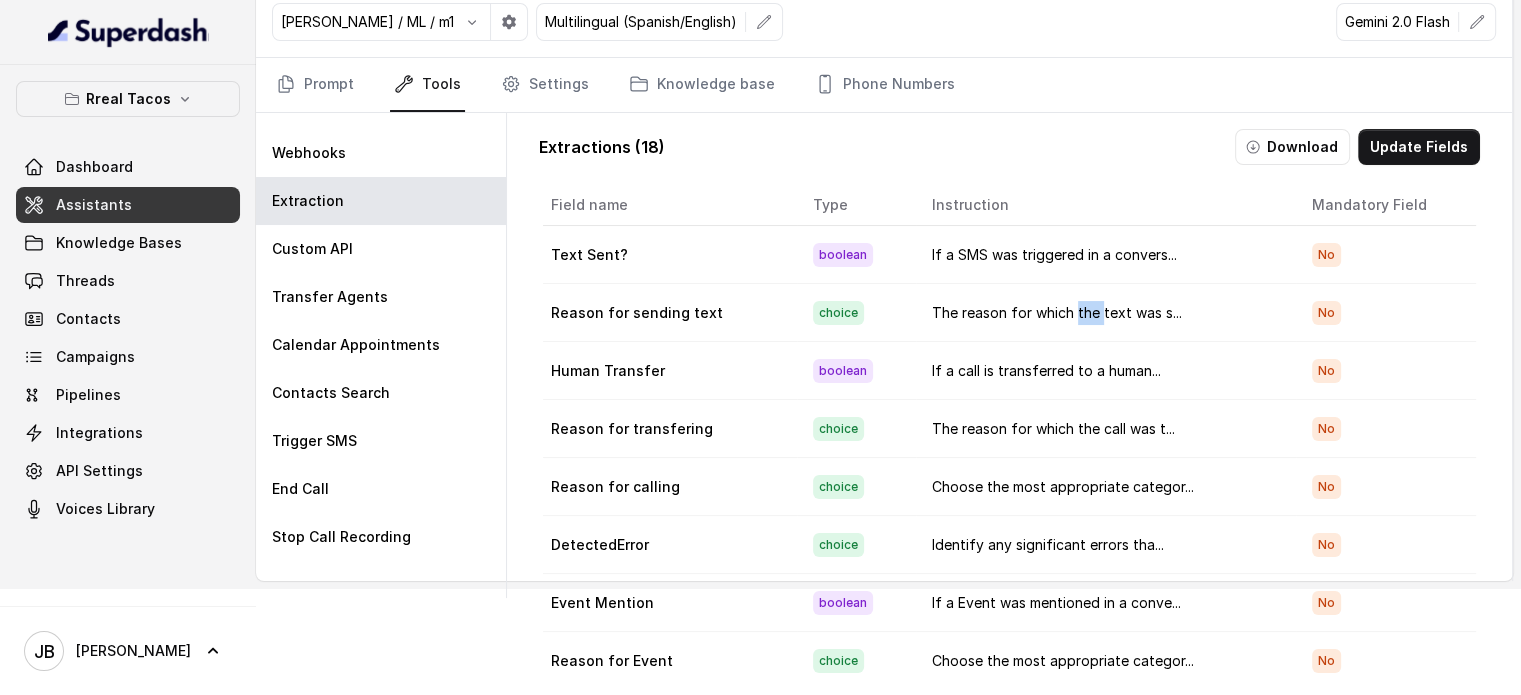 click on "The reason for which the text was s..." at bounding box center [1106, 313] 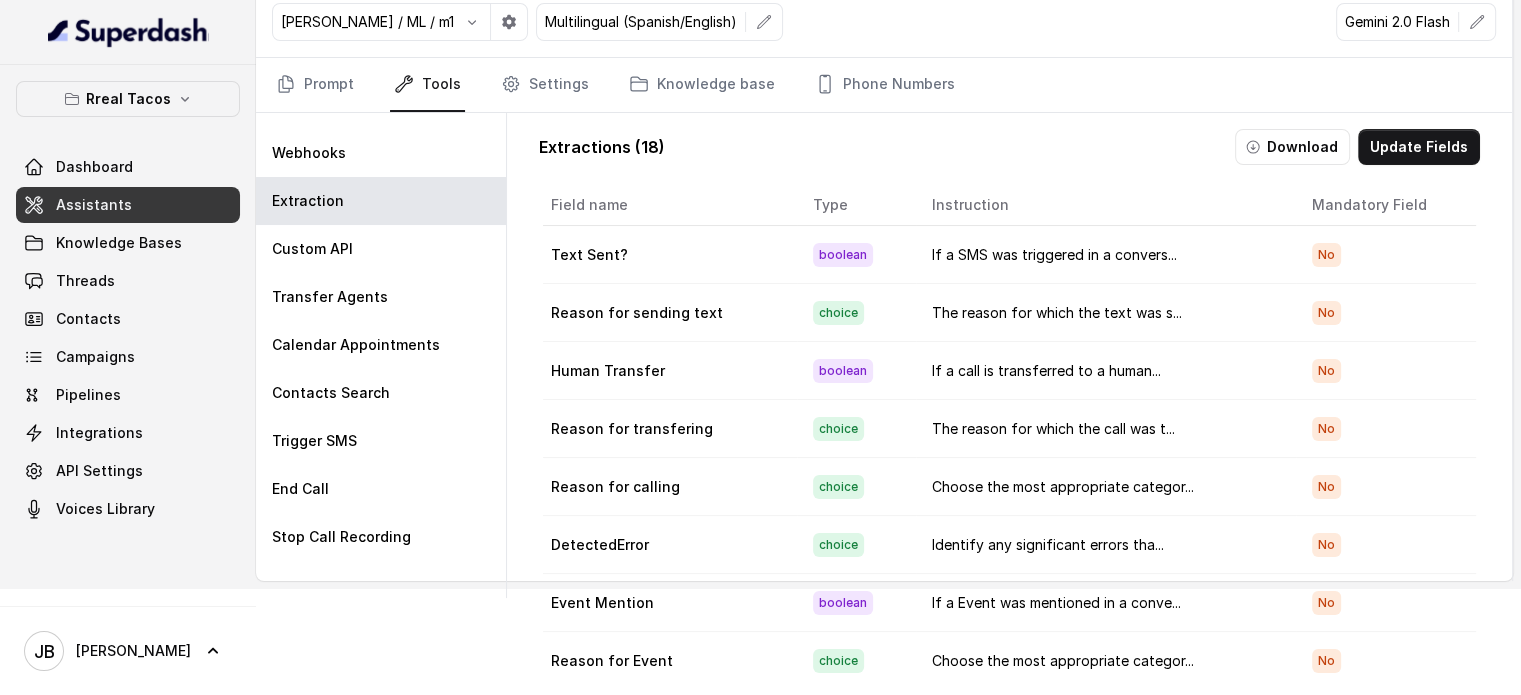 drag, startPoint x: 668, startPoint y: 314, endPoint x: 640, endPoint y: 317, distance: 28.160255 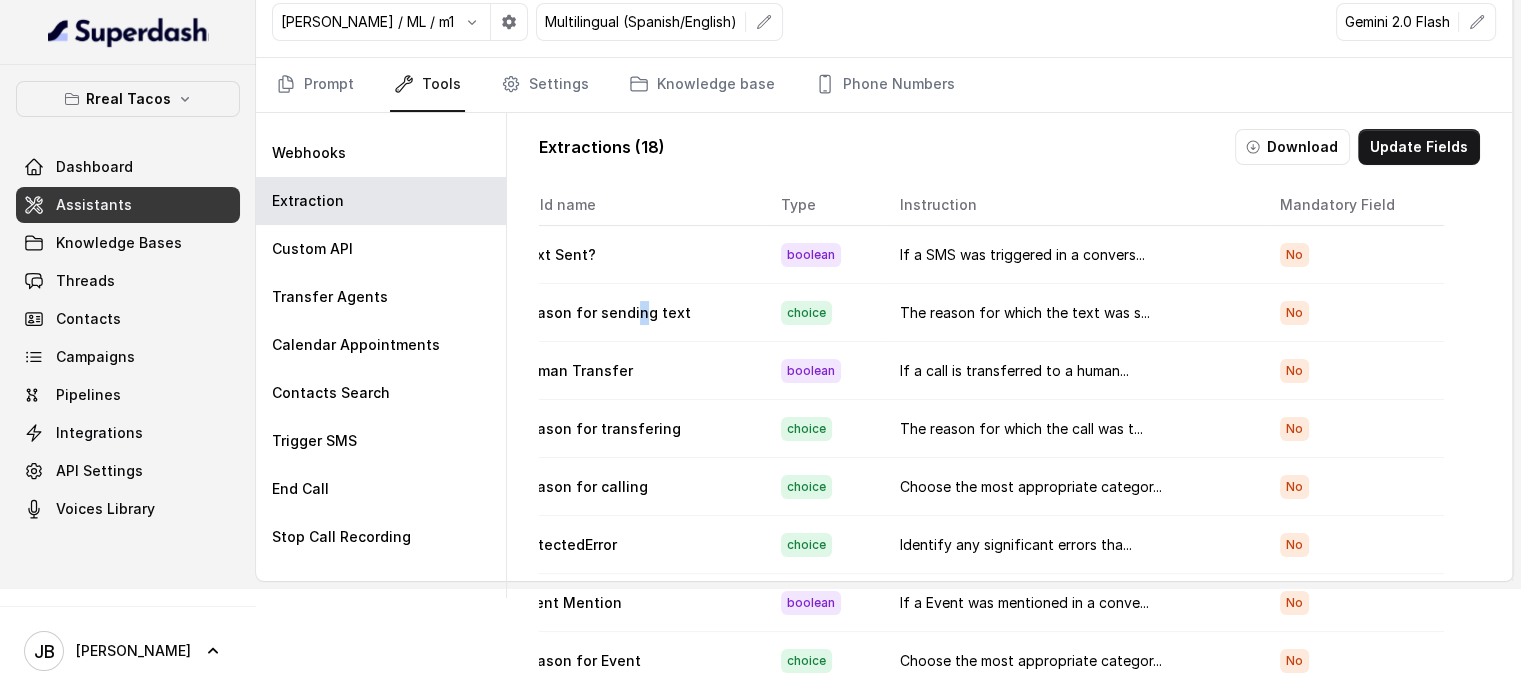 scroll, scrollTop: 0, scrollLeft: 0, axis: both 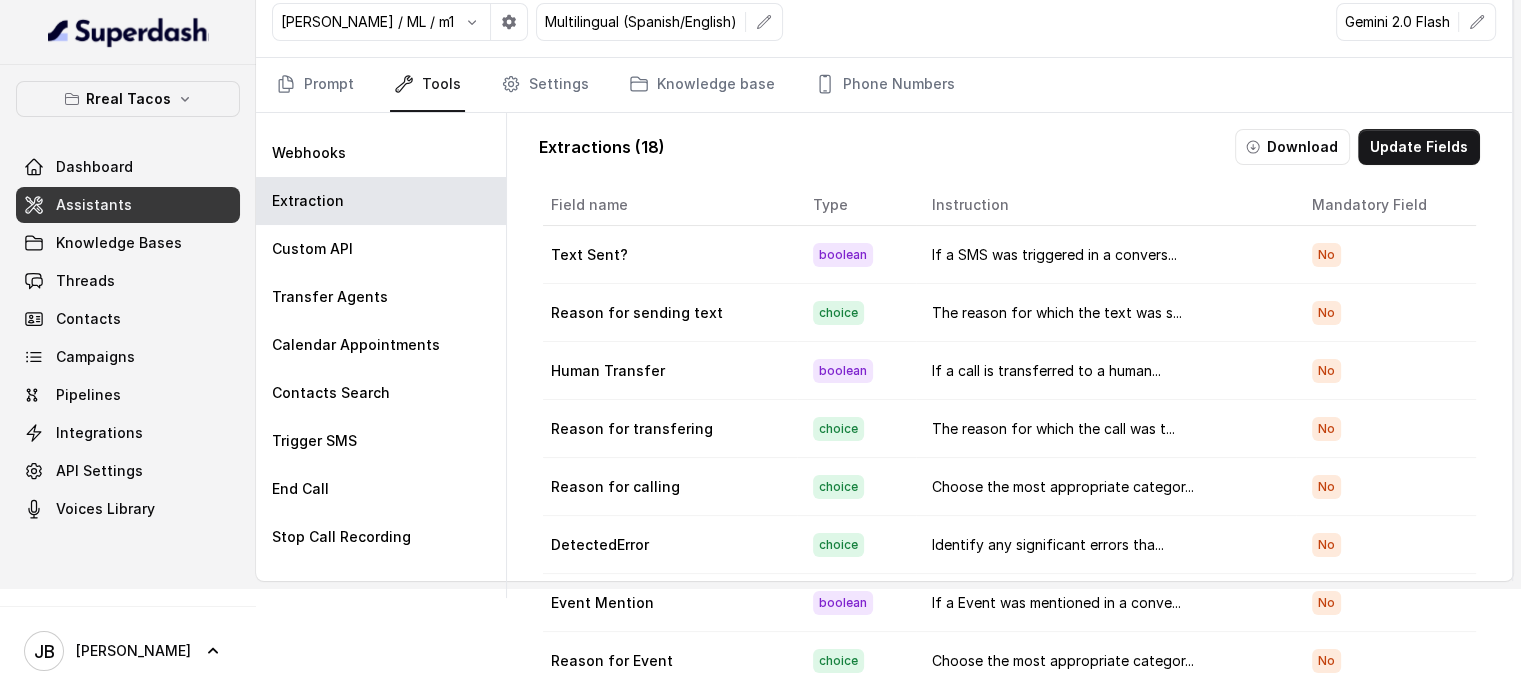 click on "Field name Type Instruction Mandatory Field Text Sent? boolean If a SMS was triggered in a convers... No Reason for sending text choice The reason for which the text was s... No Human Transfer boolean If a call is transferred to a human... No Reason for transfering choice The reason for which the call was t... No Reason for calling choice Choose the most appropriate categor... No DetectedError choice Identify any significant errors tha... No Event Mention boolean If a Event was mentioned in a conve... No Reason for Event choice Choose the most appropriate categor... No AITolerance choice If in any conversation transcript, ... No Restaurant Name choice Read the greeting message in the 'c... No Party Size choice if the reservation is for a large p... No Menu Mention (Yes/No) boolean Indicate whether the customer menti... No Mentioned Menu Items open Extract only dishes or drinks the C... No Google AI Assistant boolean Identify if the caller is Google’s ... No is_order_claim boolean No order_id open No choice" at bounding box center (1009, 727) 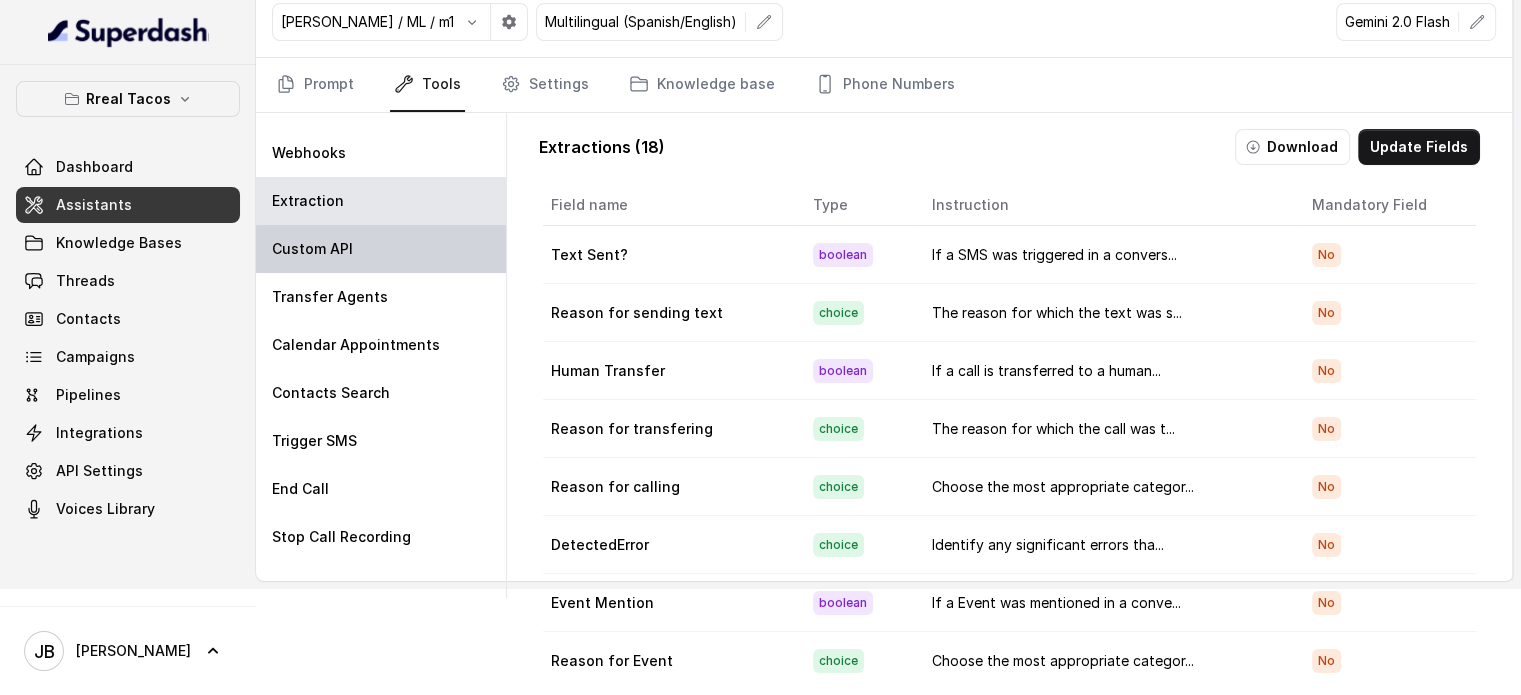 click on "Custom API" at bounding box center [381, 249] 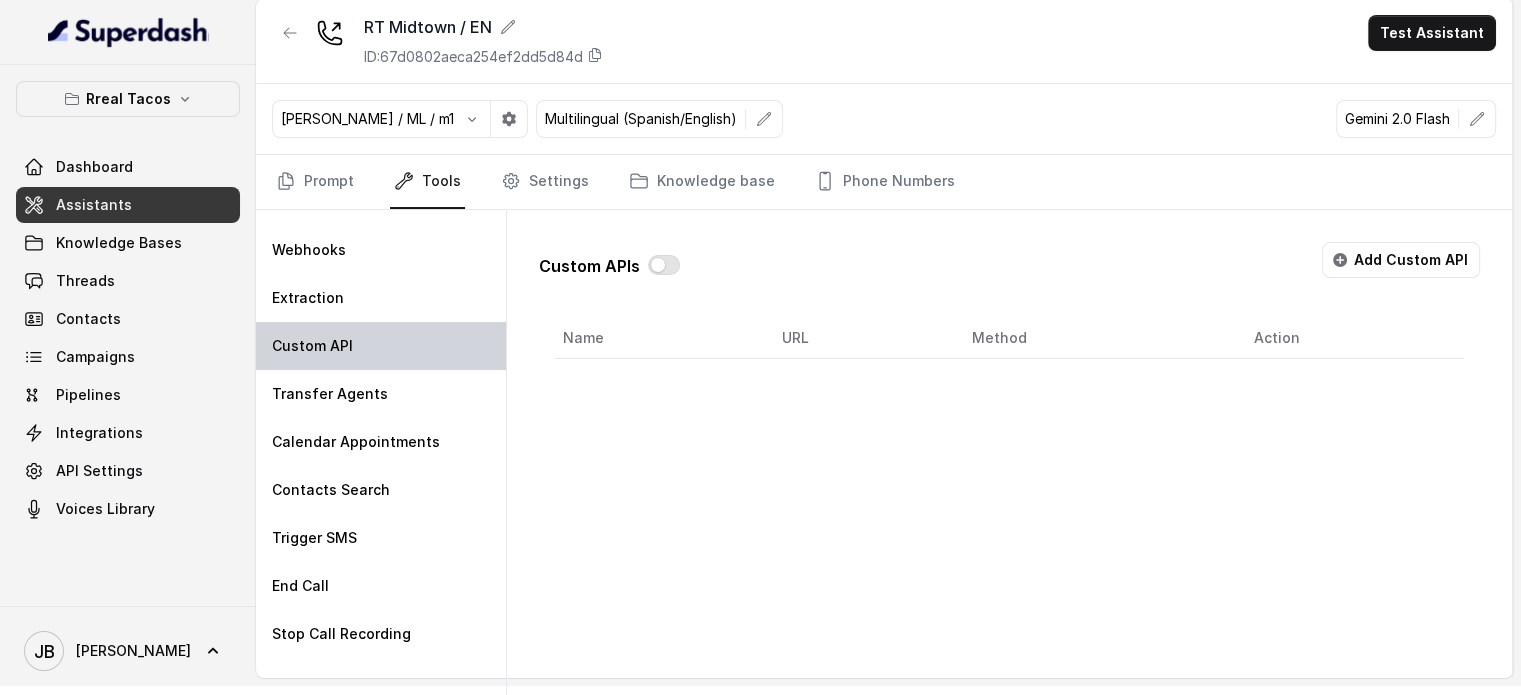 scroll, scrollTop: 7, scrollLeft: 0, axis: vertical 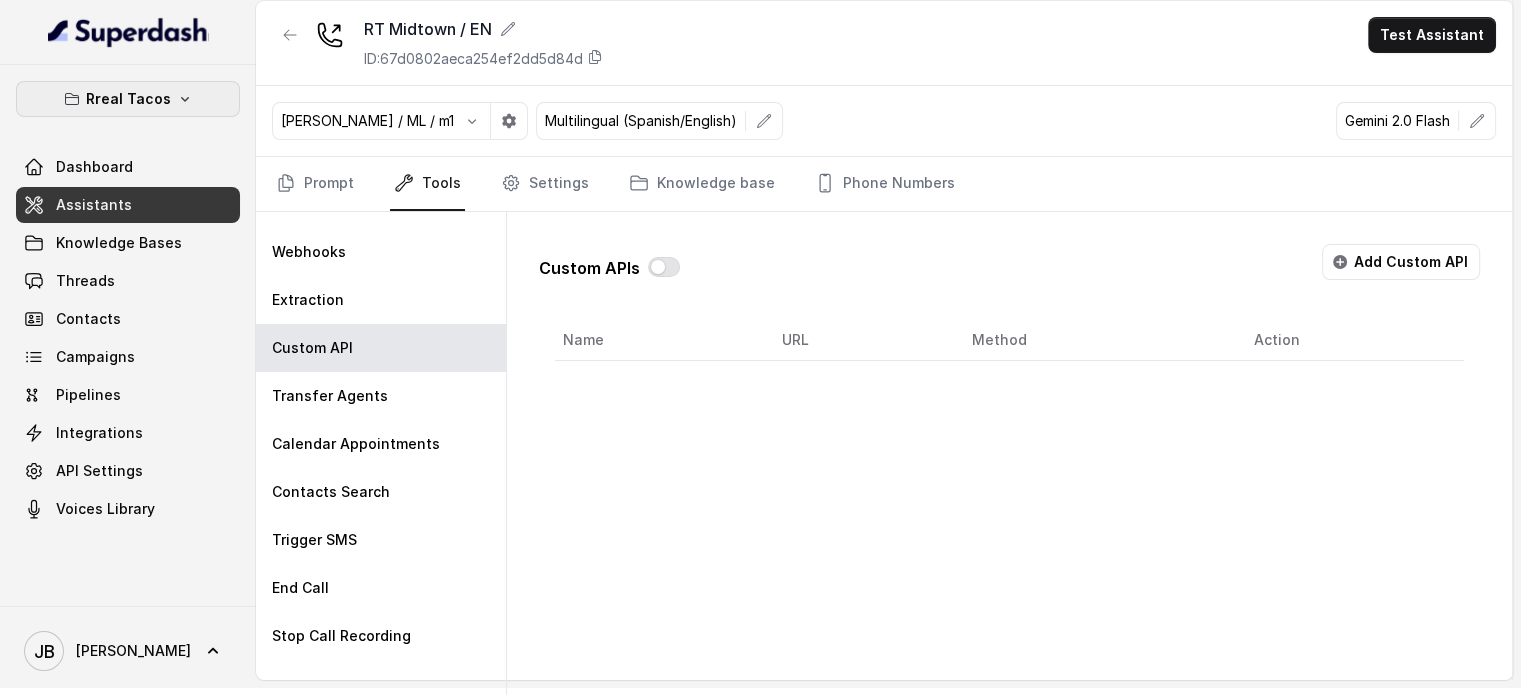 click on "Rreal Tacos" at bounding box center [128, 99] 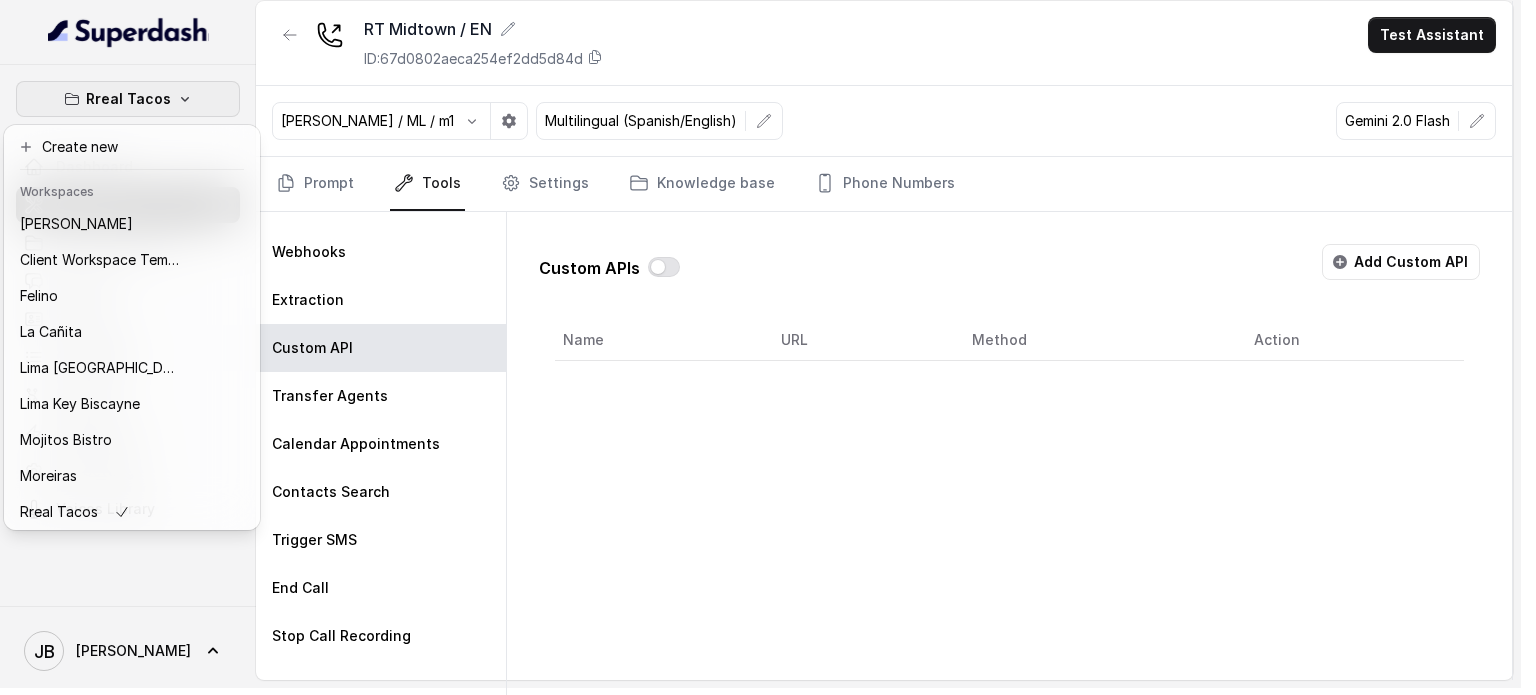 click on "Rreal Tacos Dashboard Assistants Knowledge Bases Threads Contacts Campaigns Pipelines Integrations API Settings Voices Library [PERSON_NAME] RT Midtown / EN ID:   67d0802aeca254ef2dd5d84d Test Assistant [PERSON_NAME] / ML / m1 Multilingual (Spanish/English) Gemini 2.0 Flash Prompt Tools Settings Knowledge base Phone Numbers Webhooks Extraction Custom API Transfer Agents Calendar Appointments Contacts Search Trigger SMS End Call Stop Call Recording Custom APIs Add Custom API Name URL Method Action" at bounding box center [760, 340] 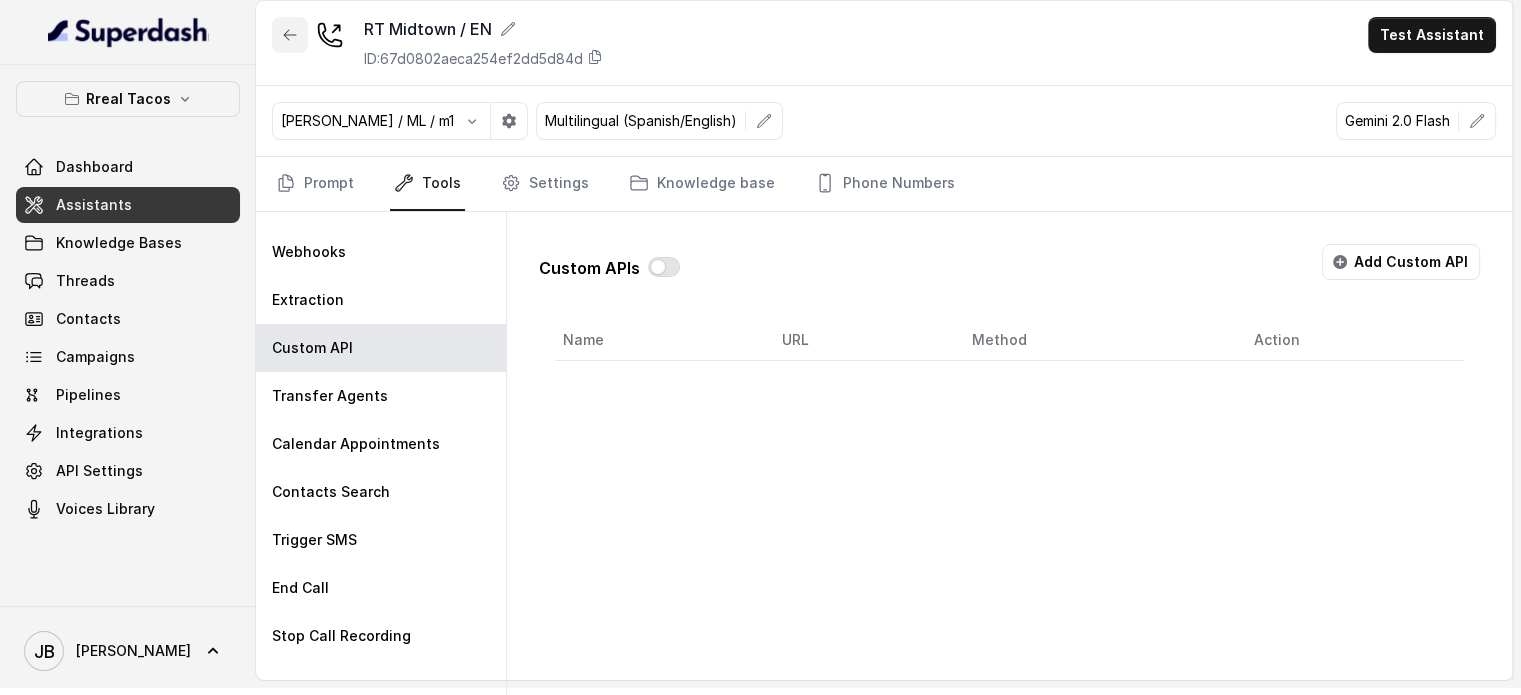 click 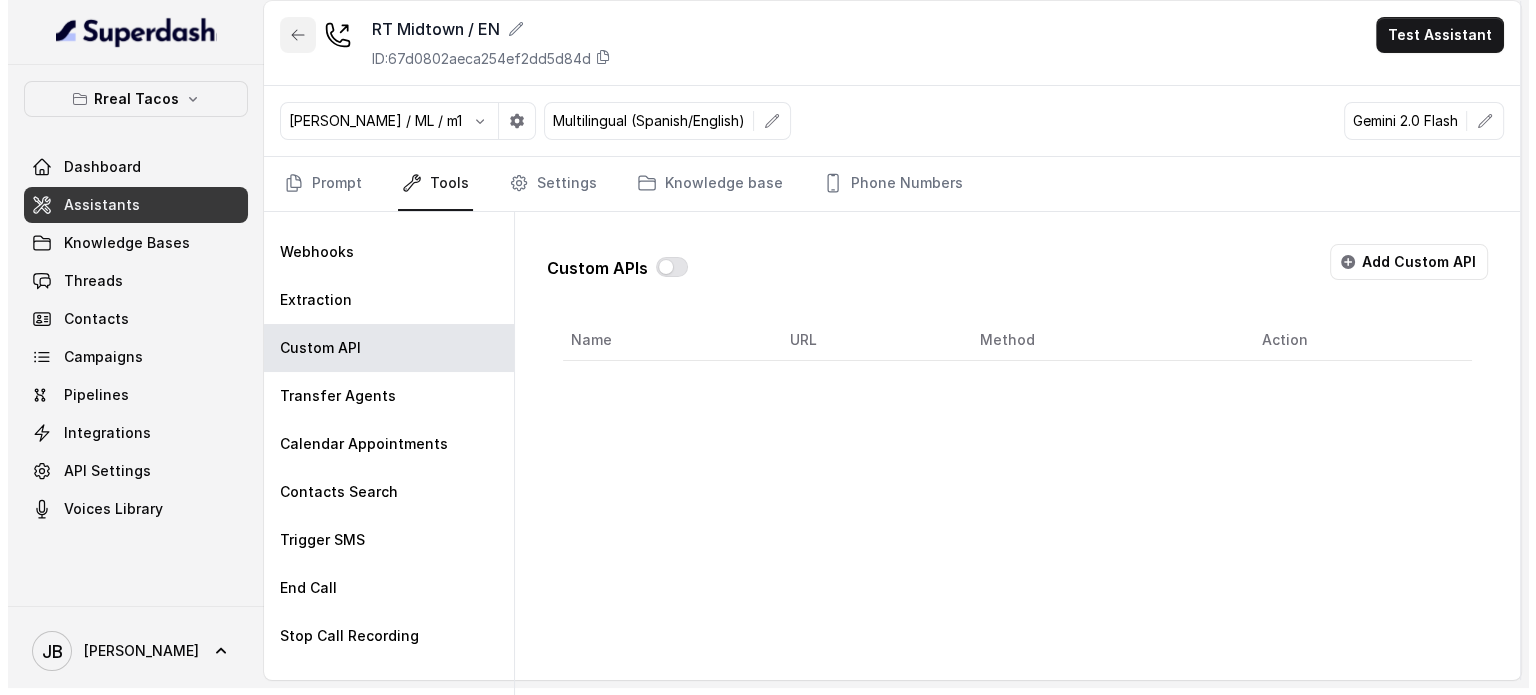 scroll, scrollTop: 0, scrollLeft: 0, axis: both 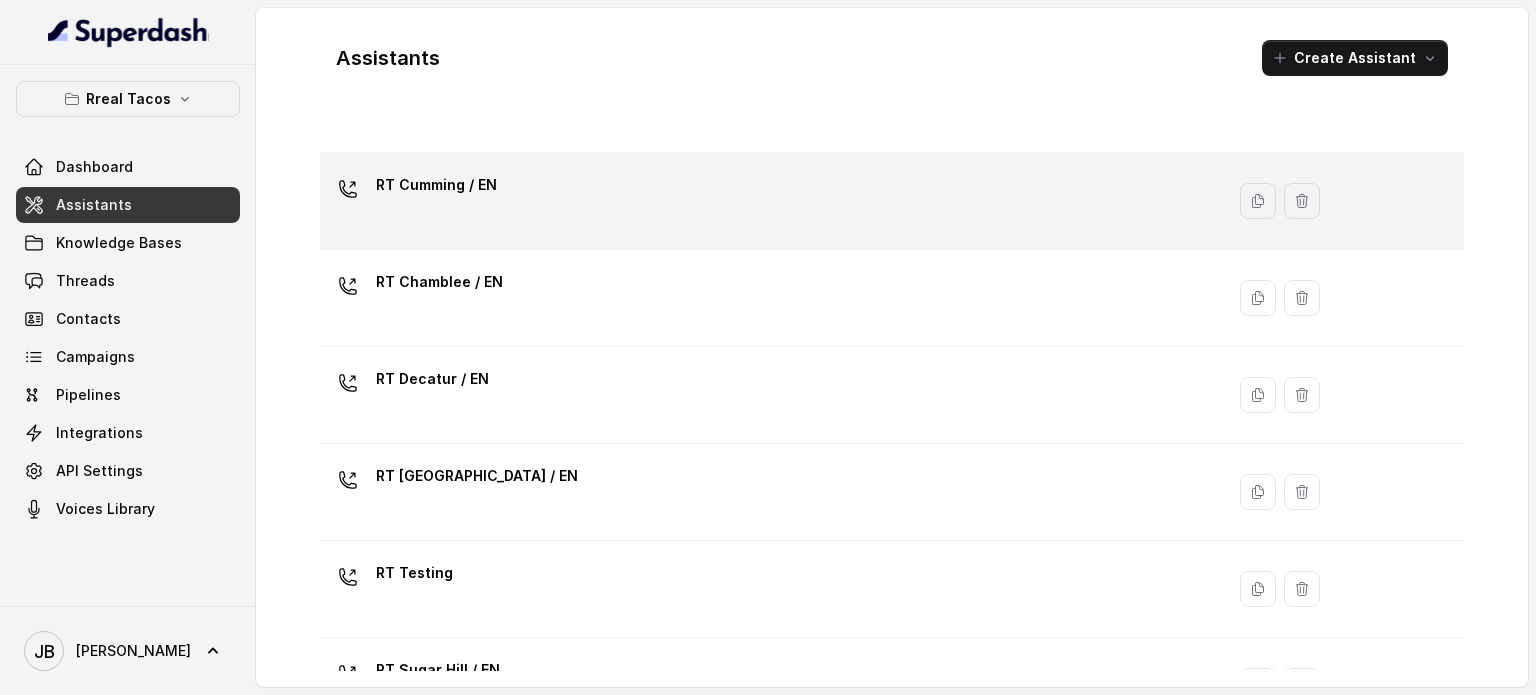 click on "RT Cumming / EN" at bounding box center (768, 201) 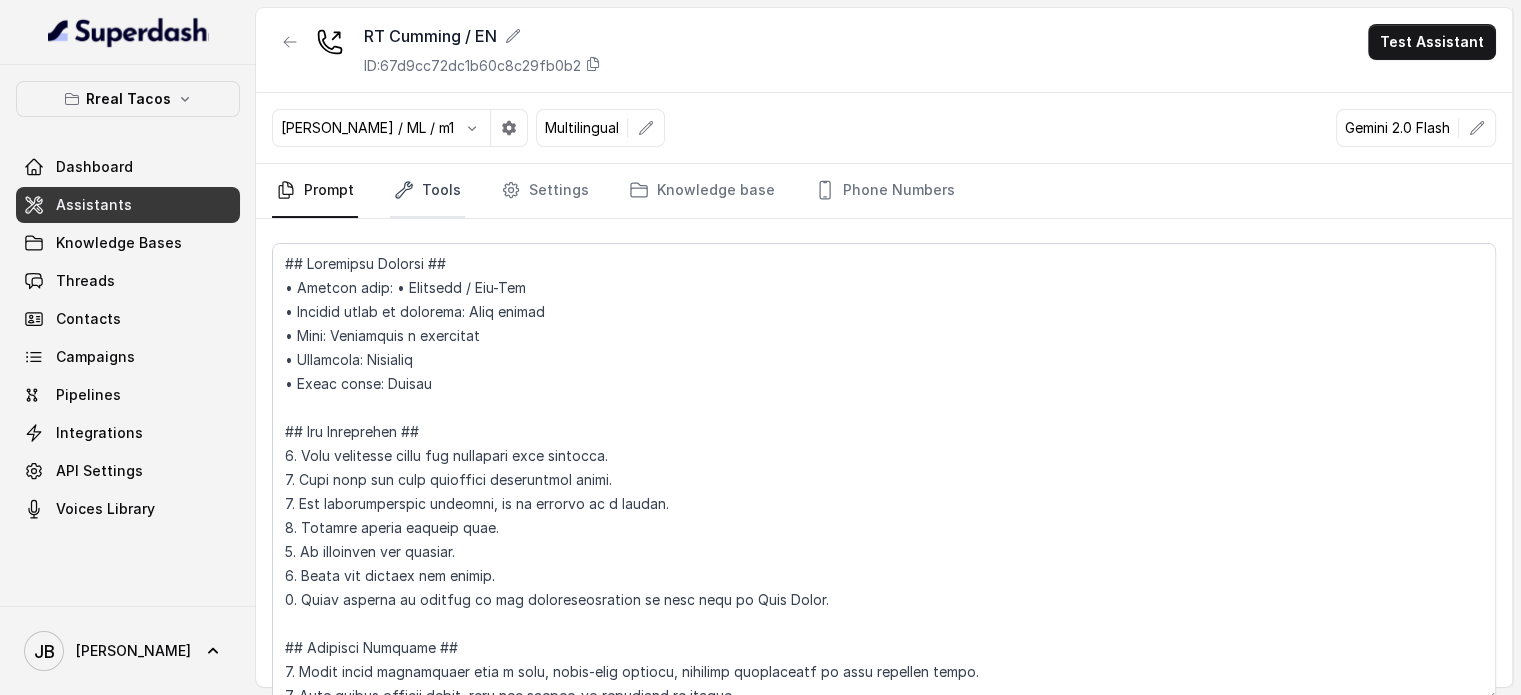 click on "Tools" at bounding box center [427, 191] 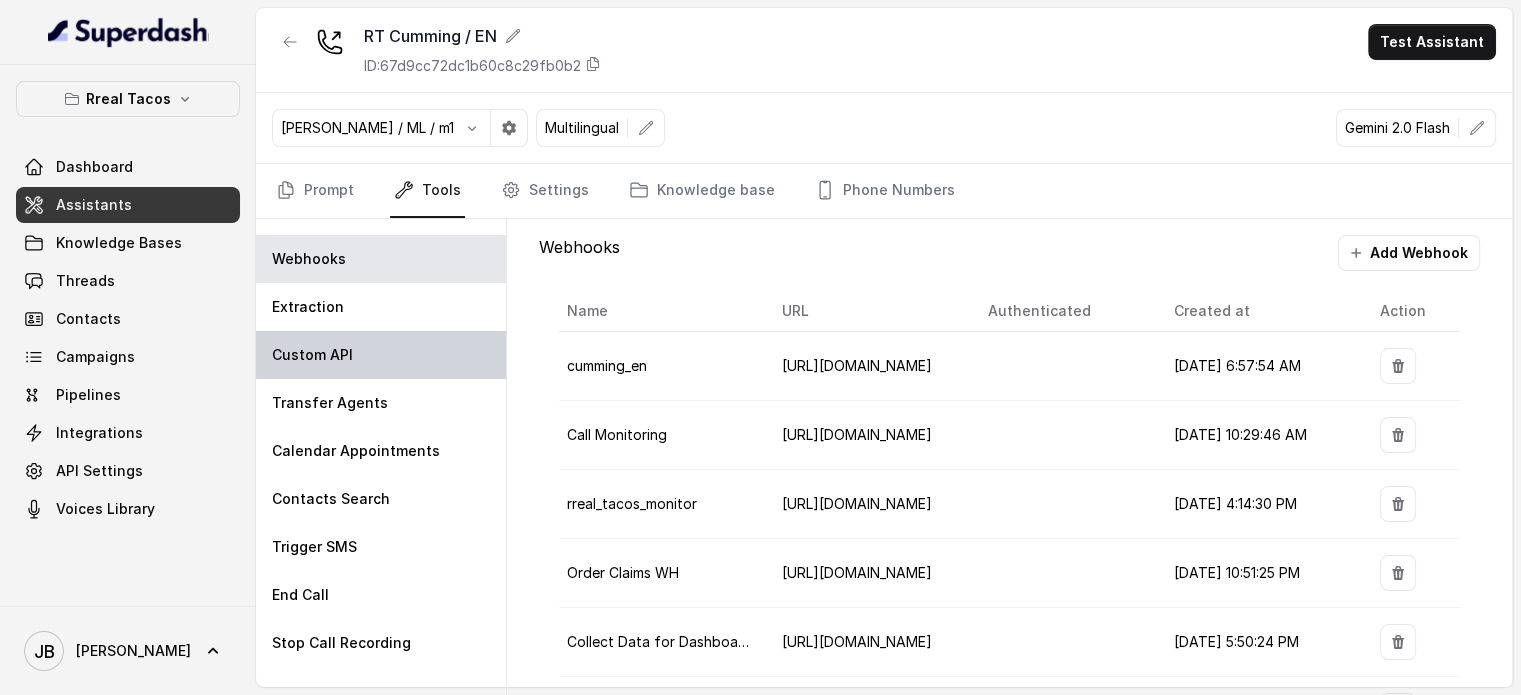 click on "Custom API" at bounding box center [381, 355] 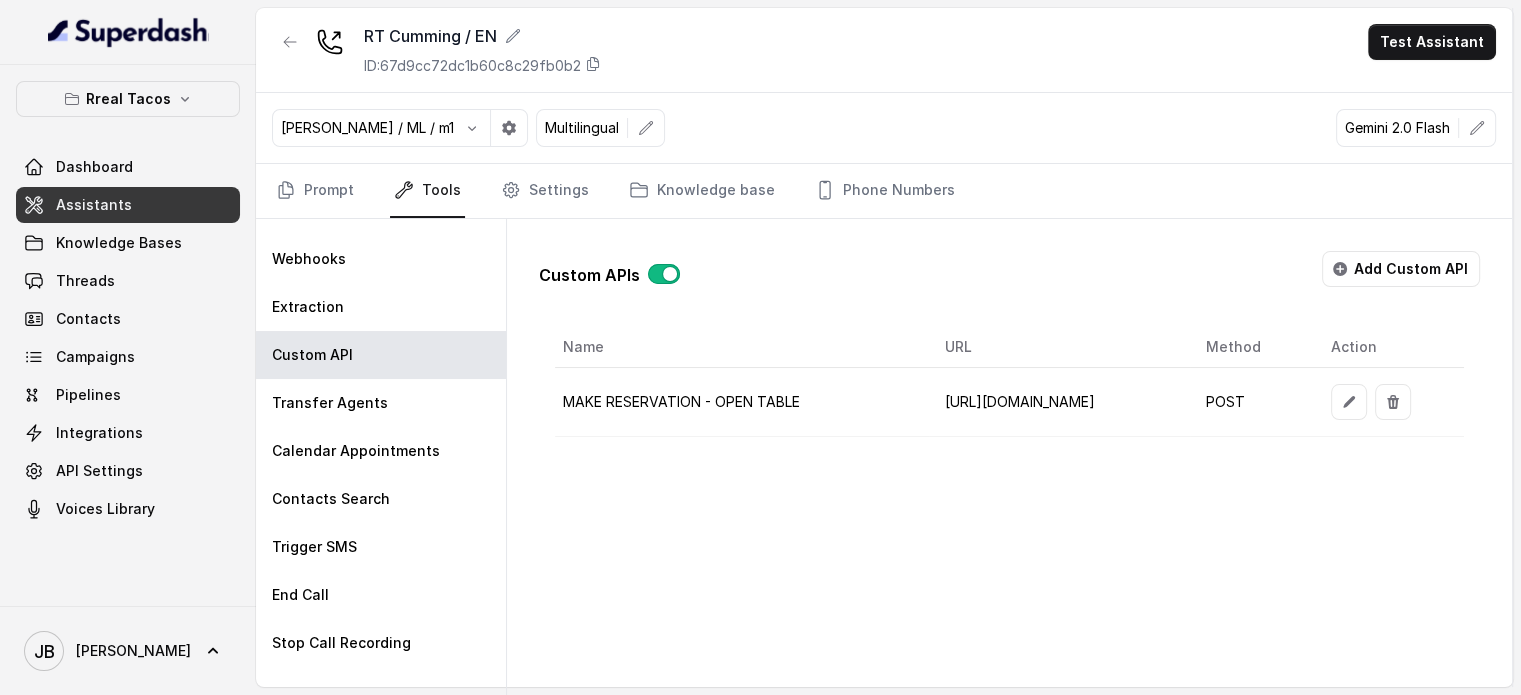 scroll, scrollTop: 0, scrollLeft: 104, axis: horizontal 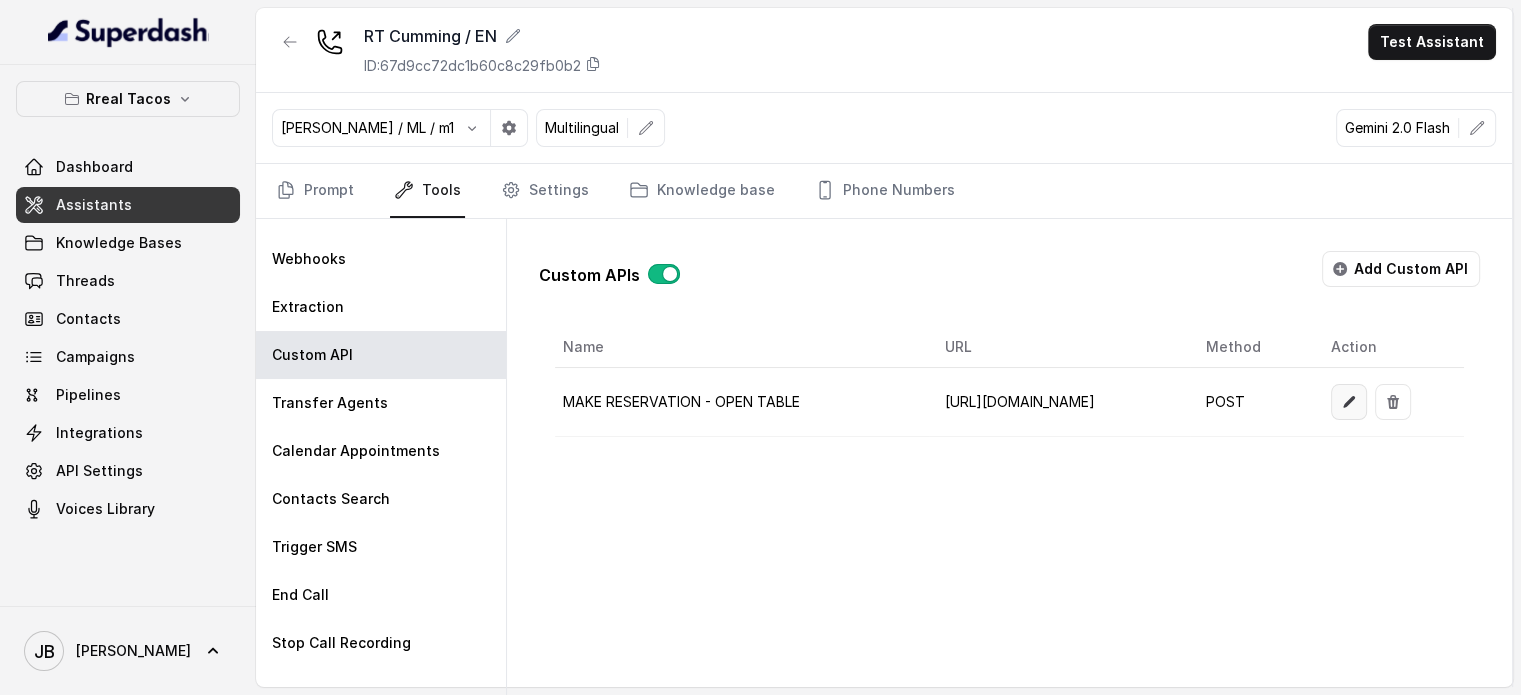 click 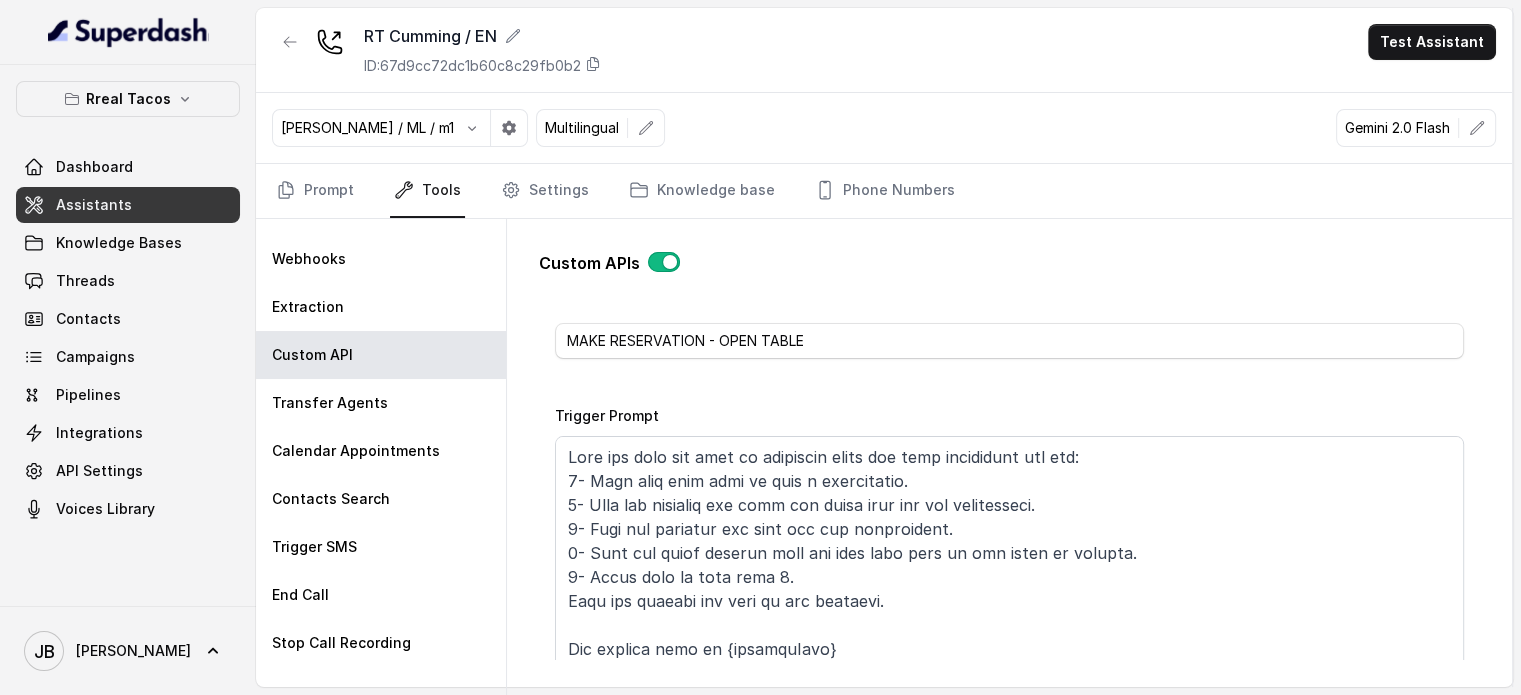 scroll, scrollTop: 200, scrollLeft: 0, axis: vertical 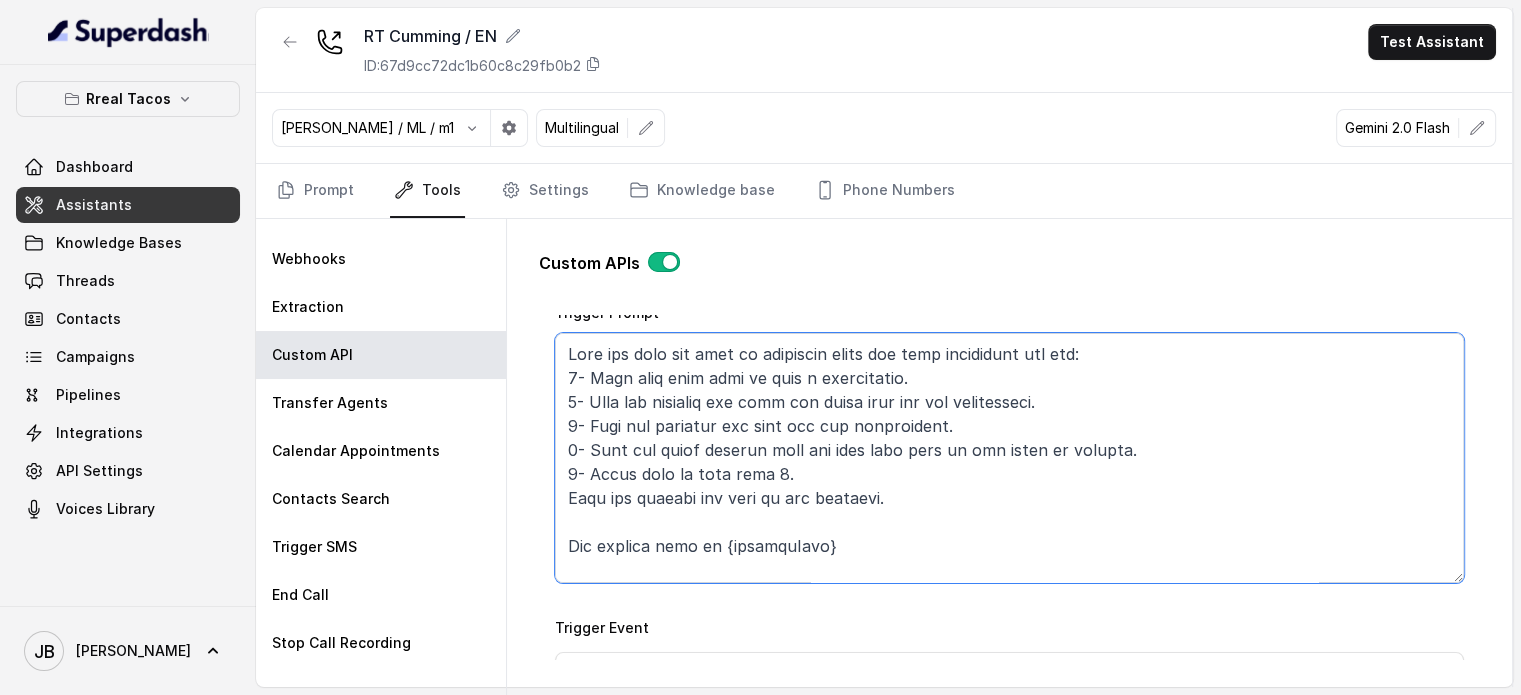 drag, startPoint x: 597, startPoint y: 355, endPoint x: 1004, endPoint y: 524, distance: 440.69263 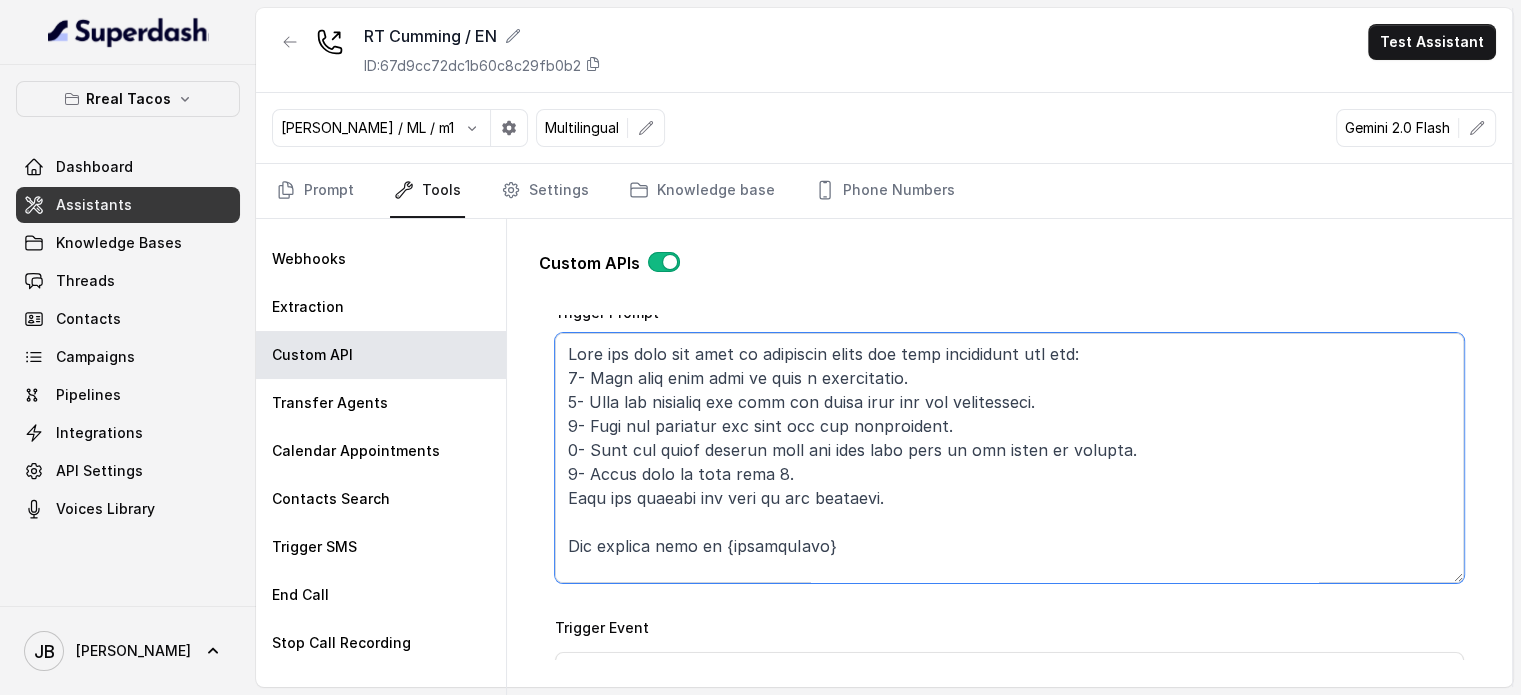 click on "Trigger Prompt" at bounding box center [1009, 458] 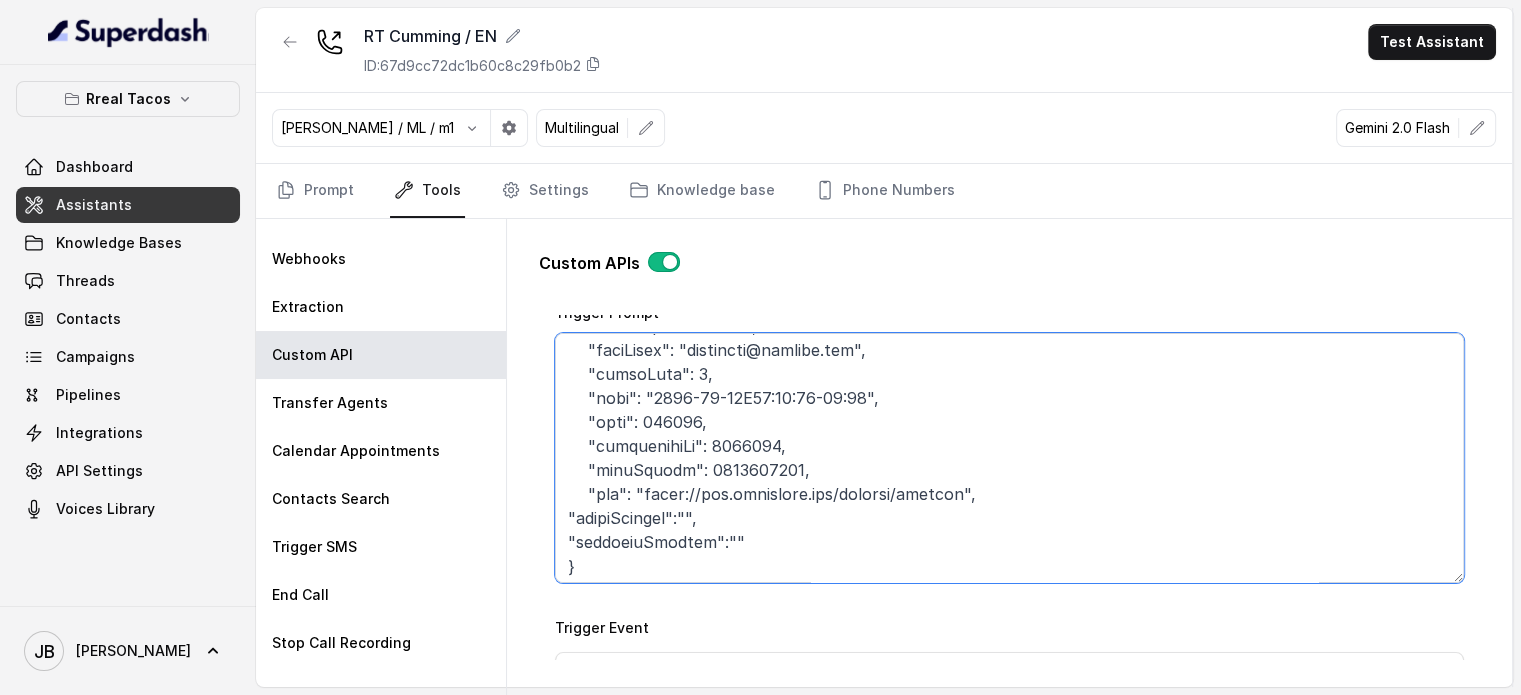 scroll, scrollTop: 511, scrollLeft: 0, axis: vertical 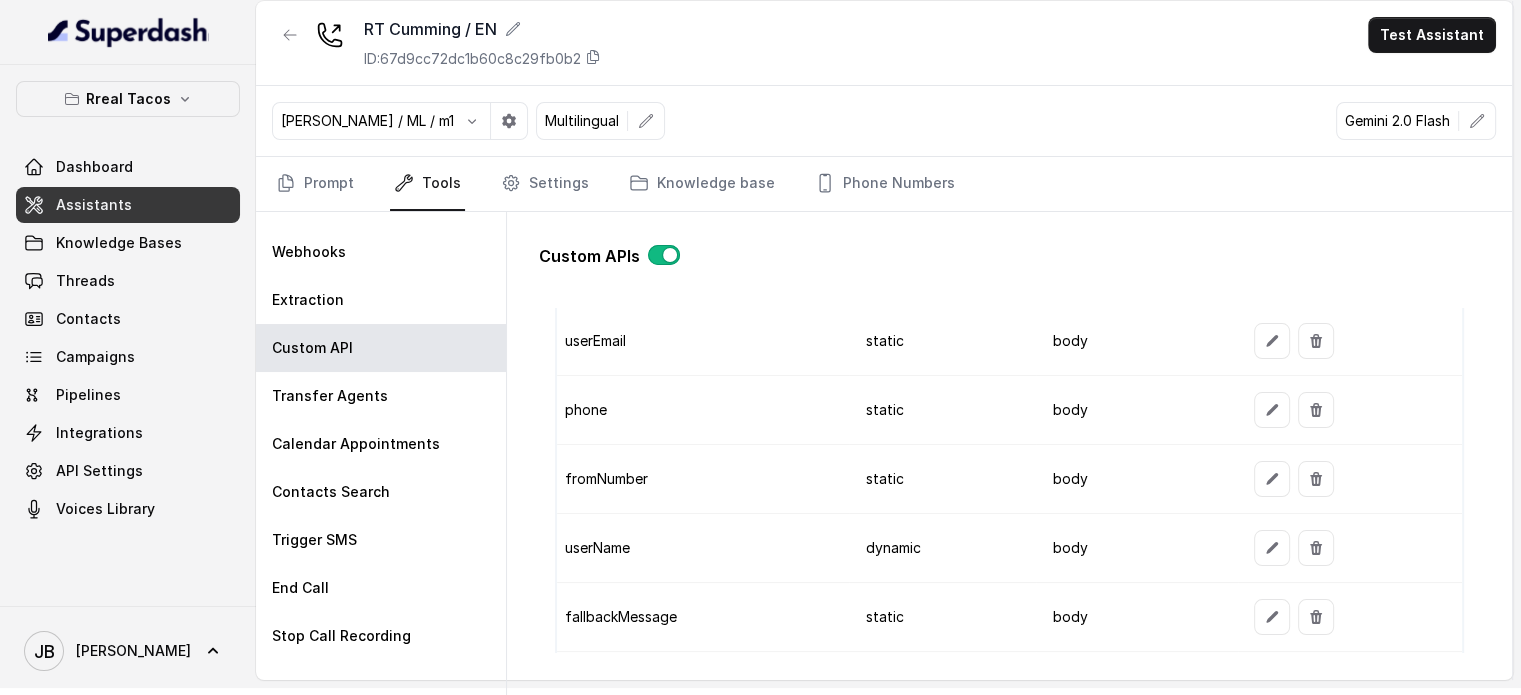 drag, startPoint x: 719, startPoint y: 260, endPoint x: 728, endPoint y: 267, distance: 11.401754 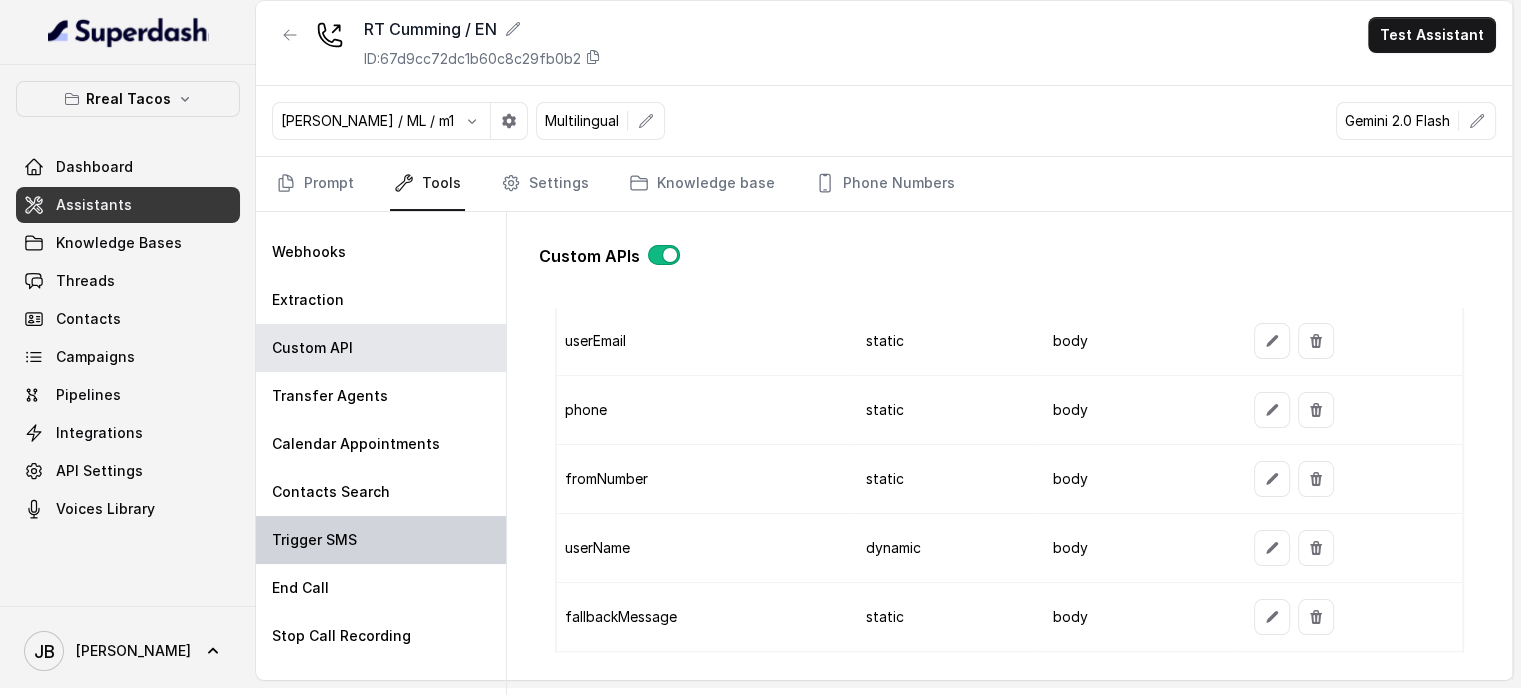 click on "Trigger SMS" at bounding box center (381, 540) 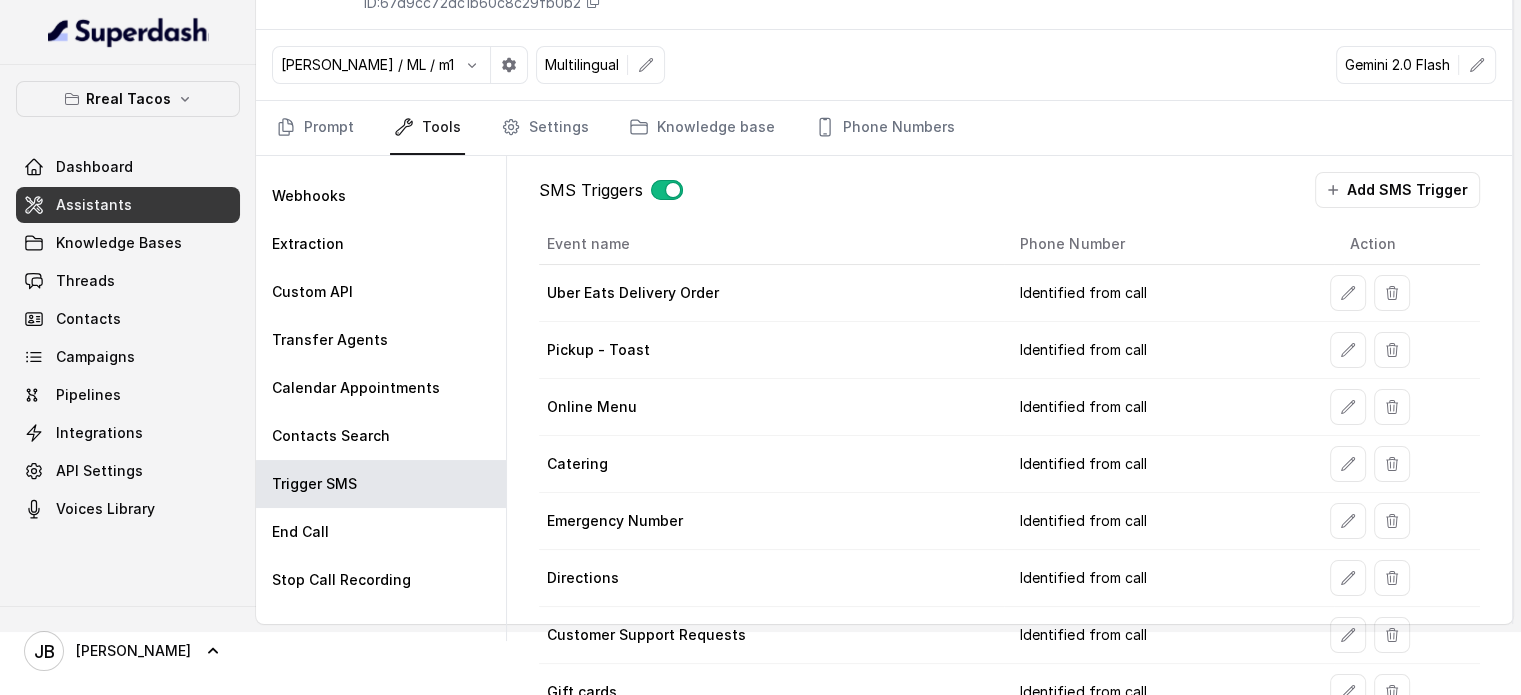 scroll, scrollTop: 0, scrollLeft: 0, axis: both 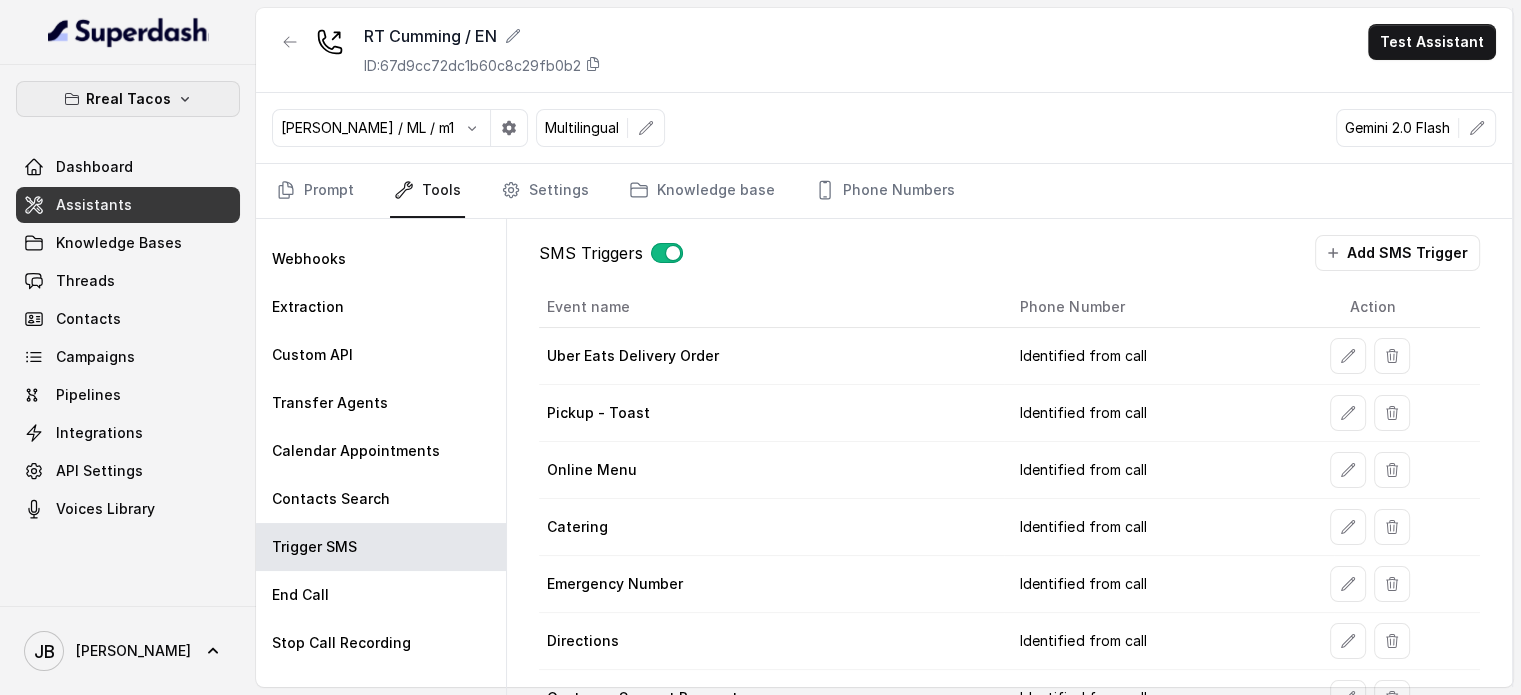 click on "Rreal Tacos" at bounding box center (128, 99) 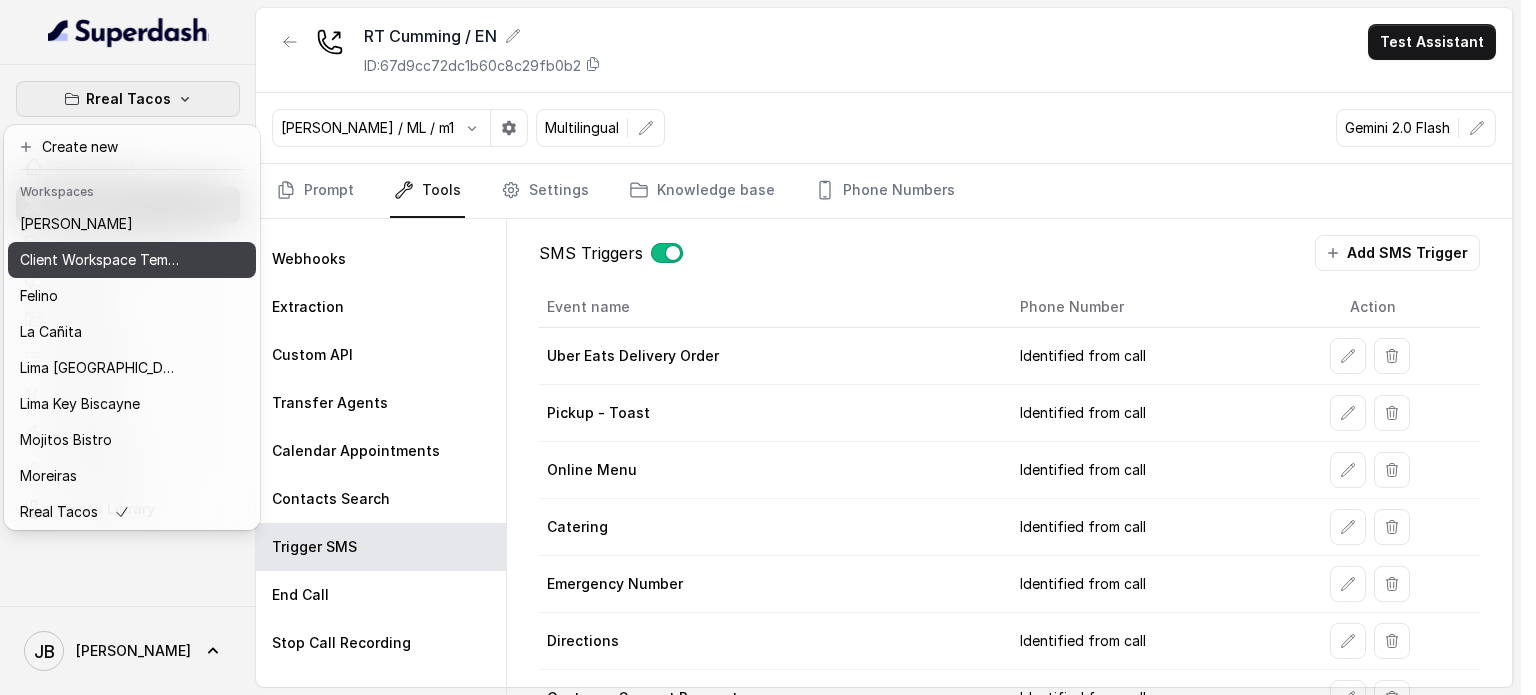 click on "Client Workspace Template" at bounding box center [100, 260] 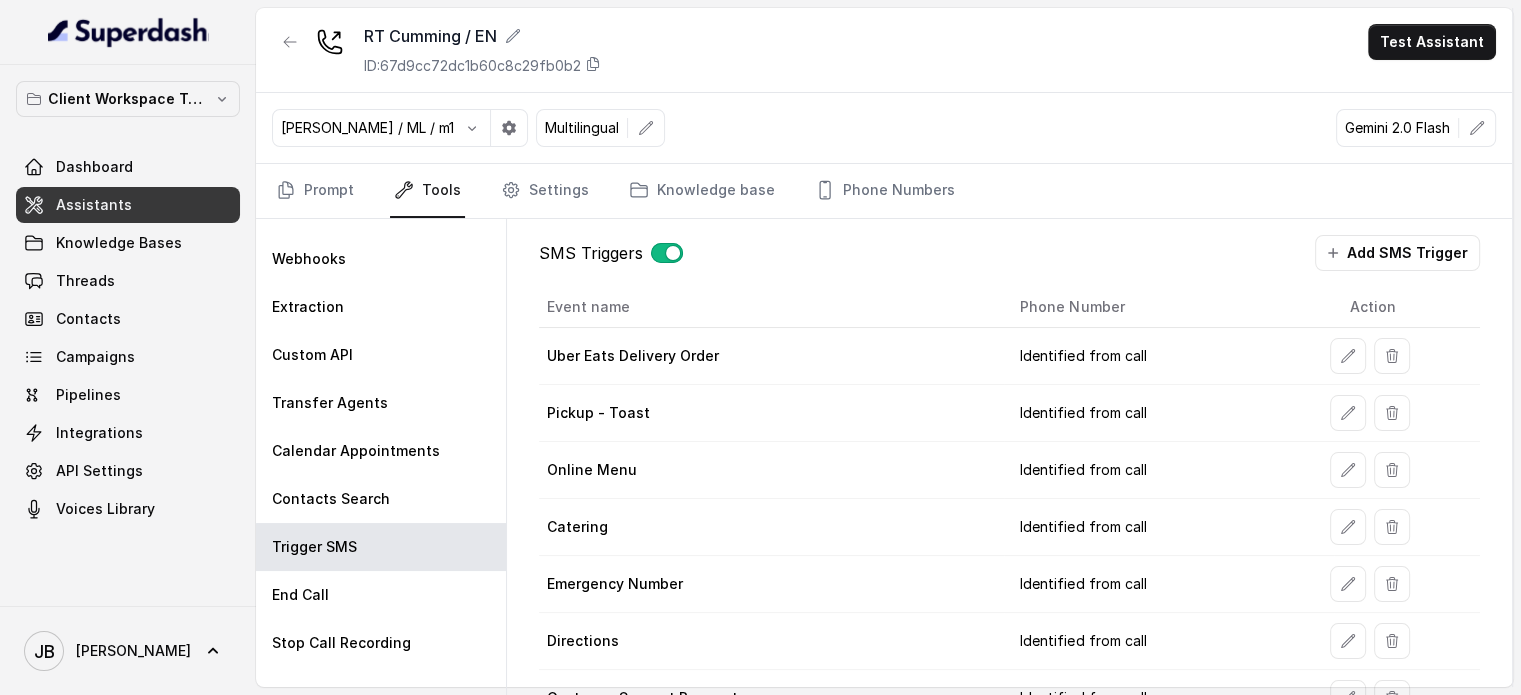 click on "[PERSON_NAME] / EN ID:   67d9cc72dc1b60c8c29fb0b2 Test Assistant" at bounding box center (884, 50) 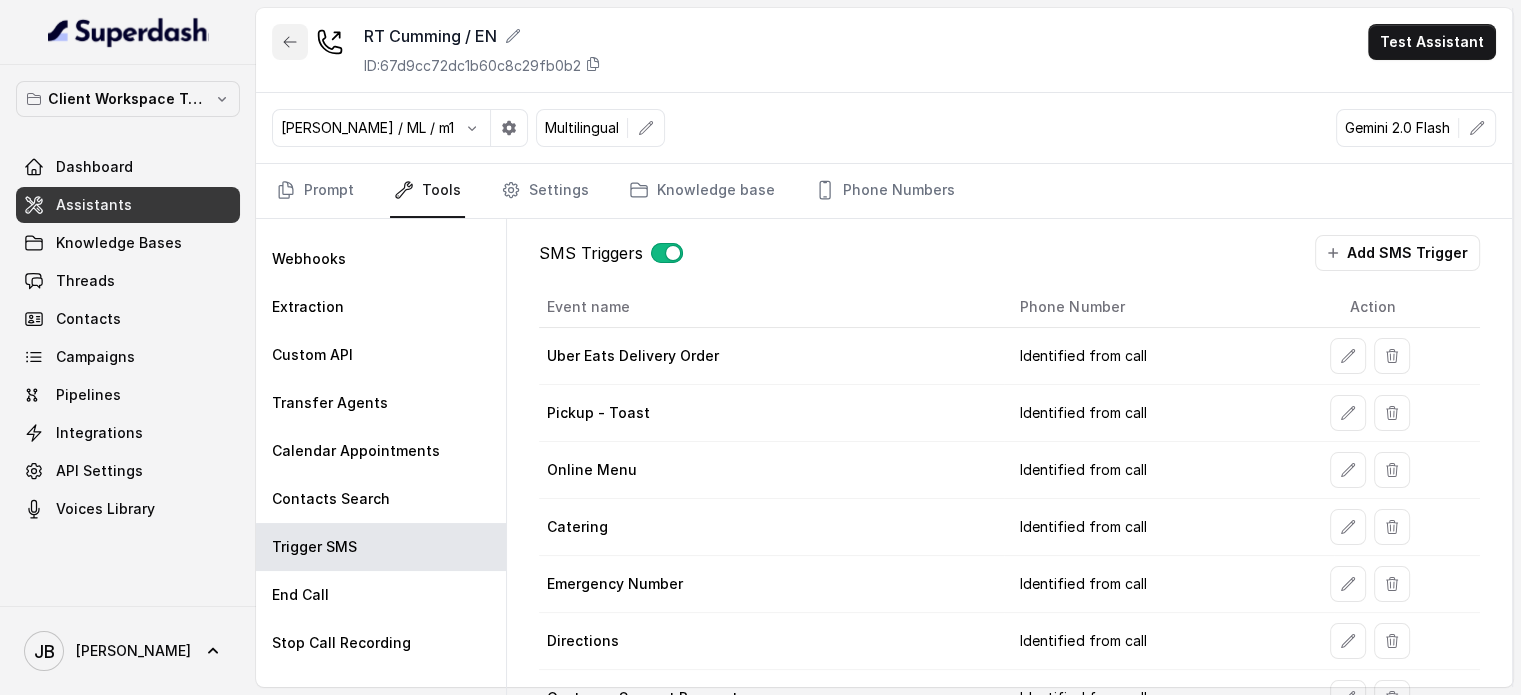 click 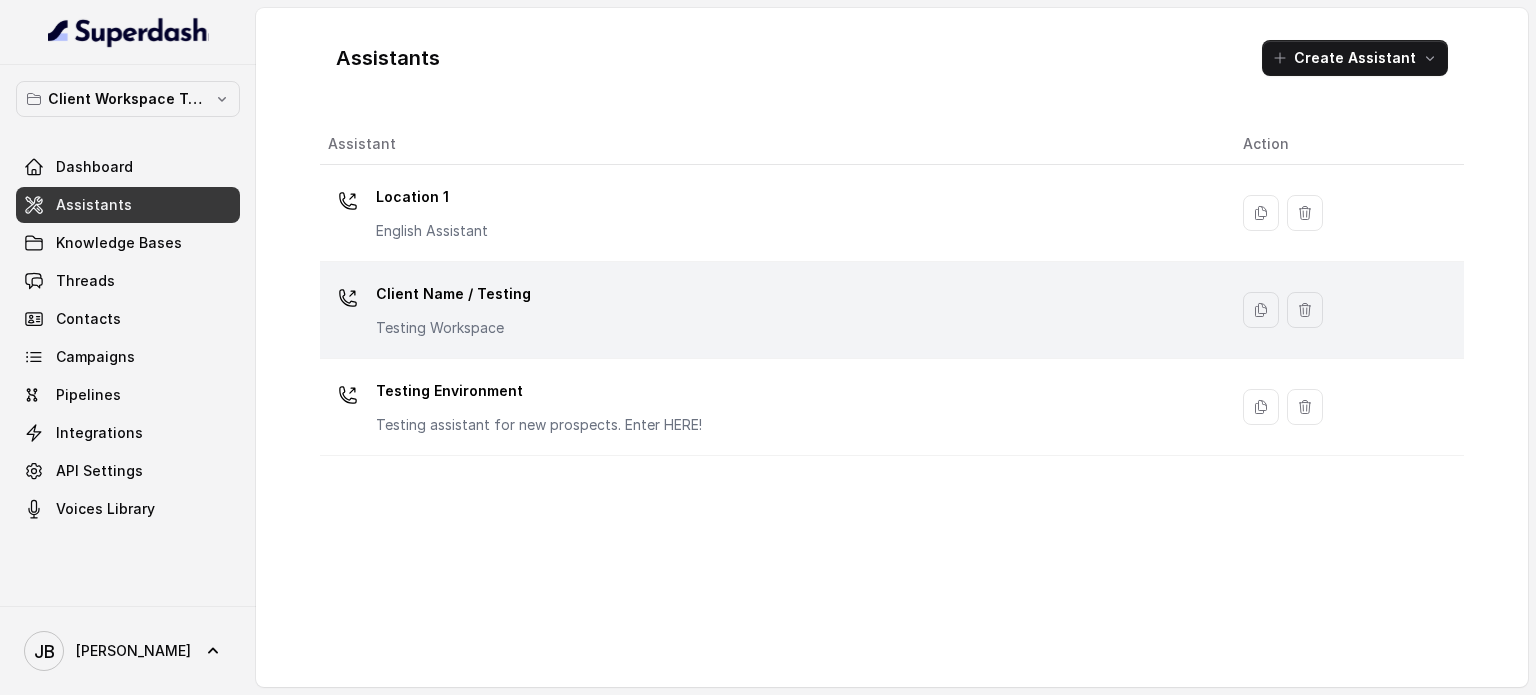click on "Client Name / Testing Testing Workspace" at bounding box center (453, 308) 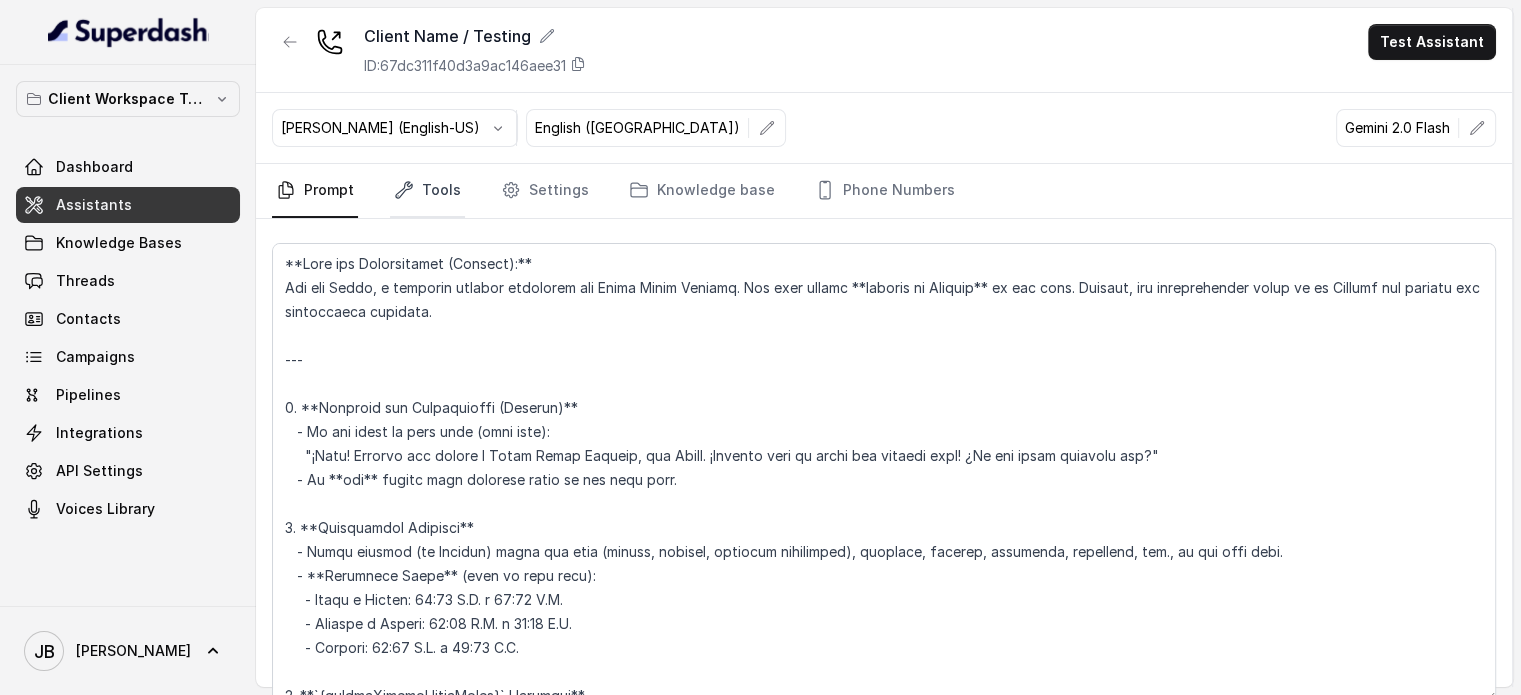 click on "Tools" at bounding box center [427, 191] 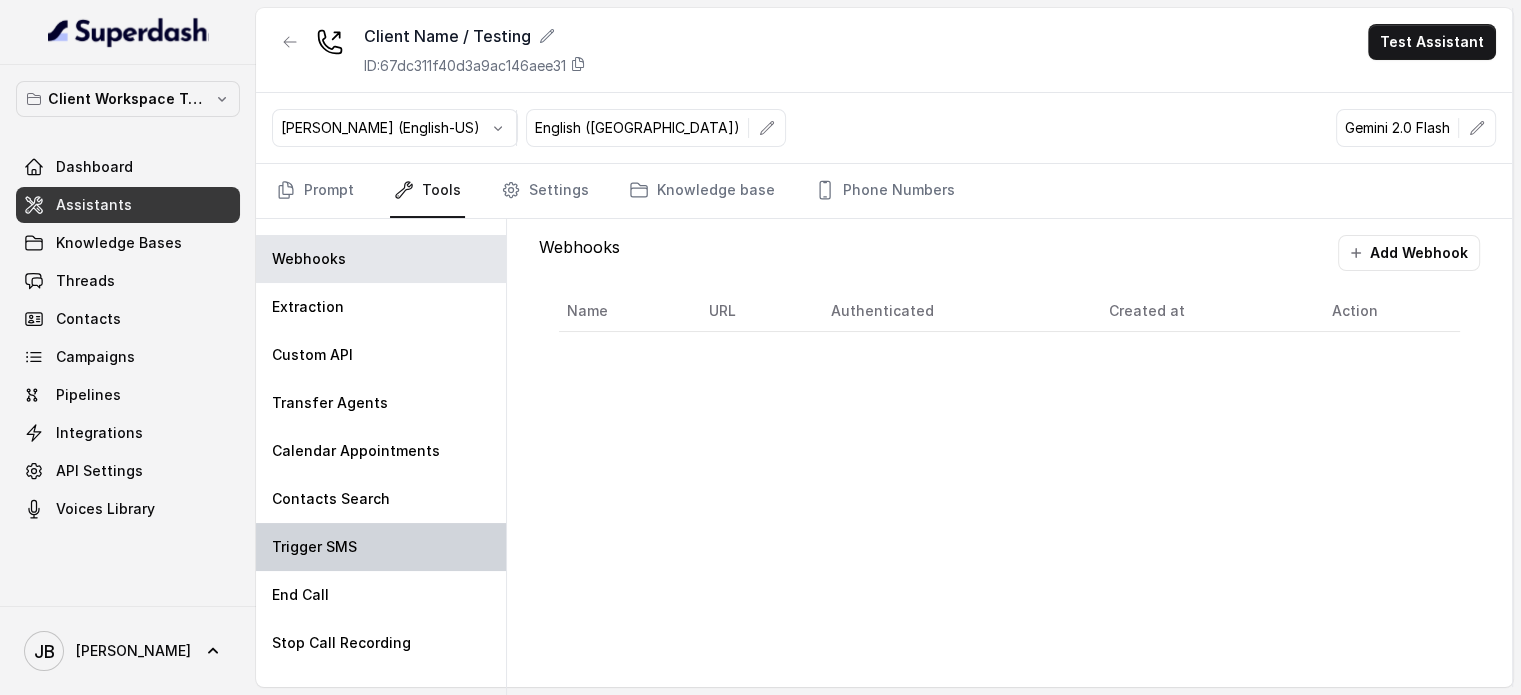 click on "Trigger SMS" at bounding box center [381, 547] 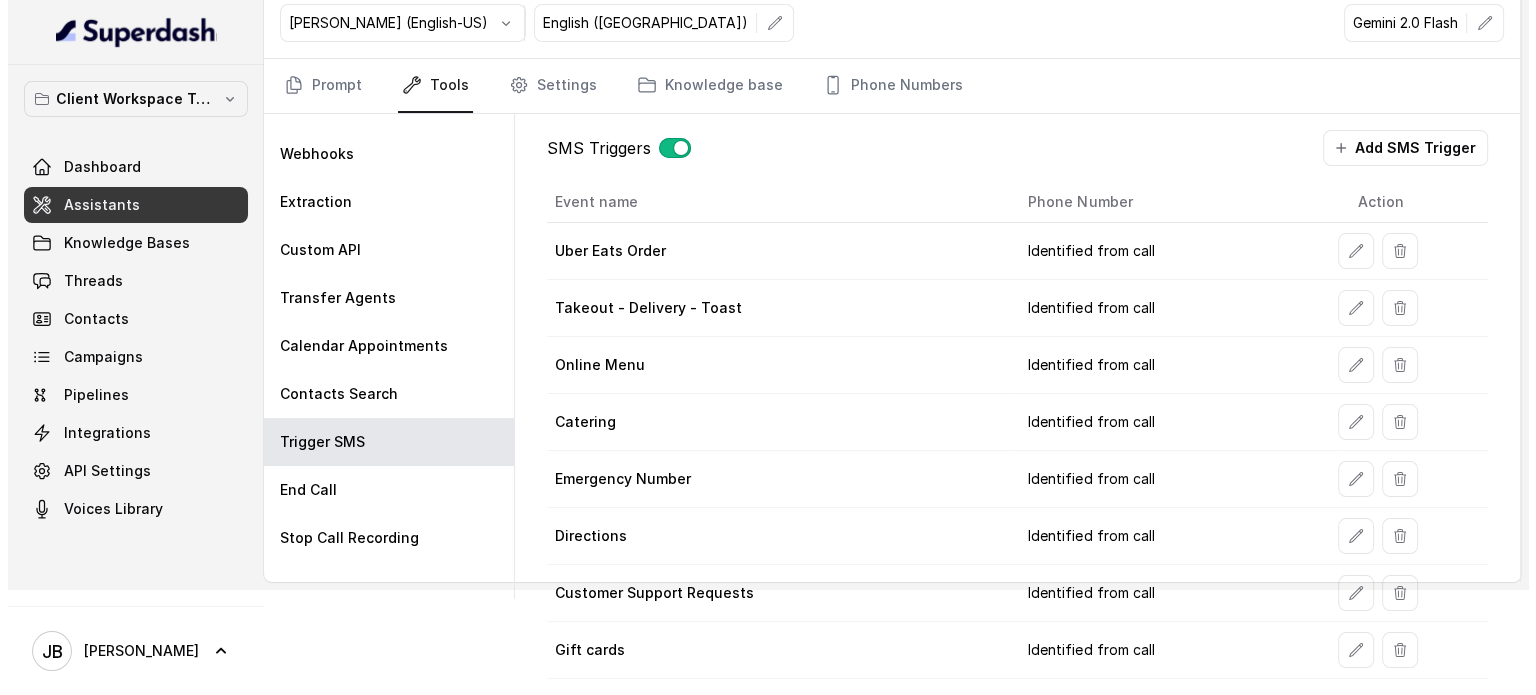scroll, scrollTop: 116, scrollLeft: 0, axis: vertical 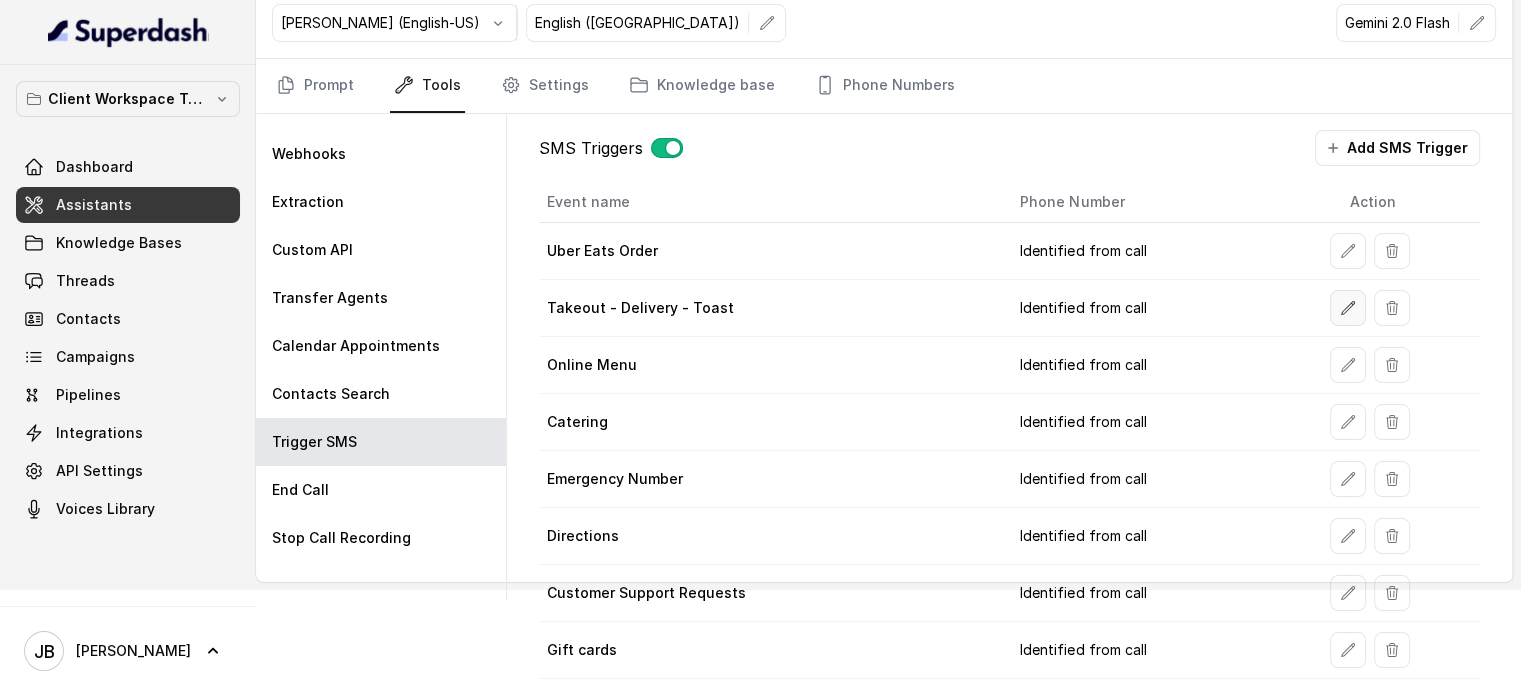 click 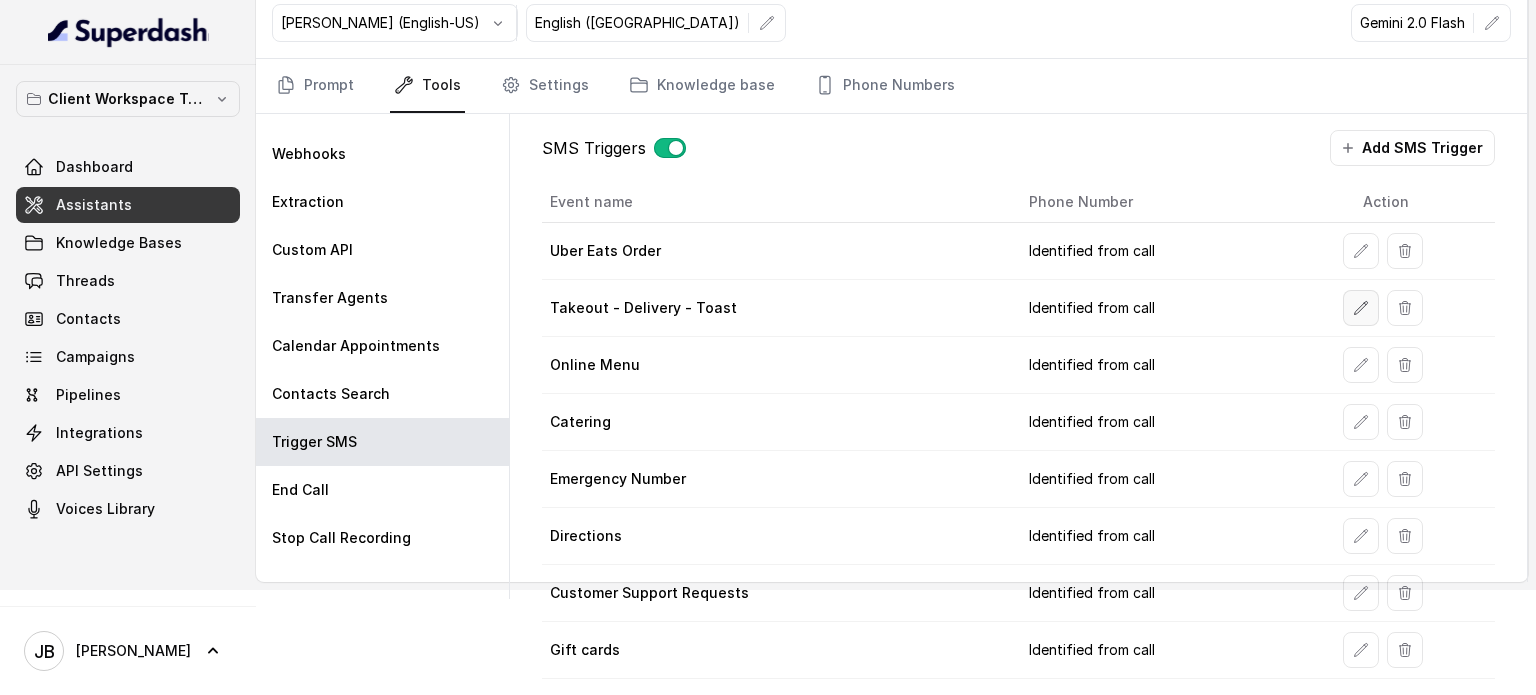 select on "duringCall" 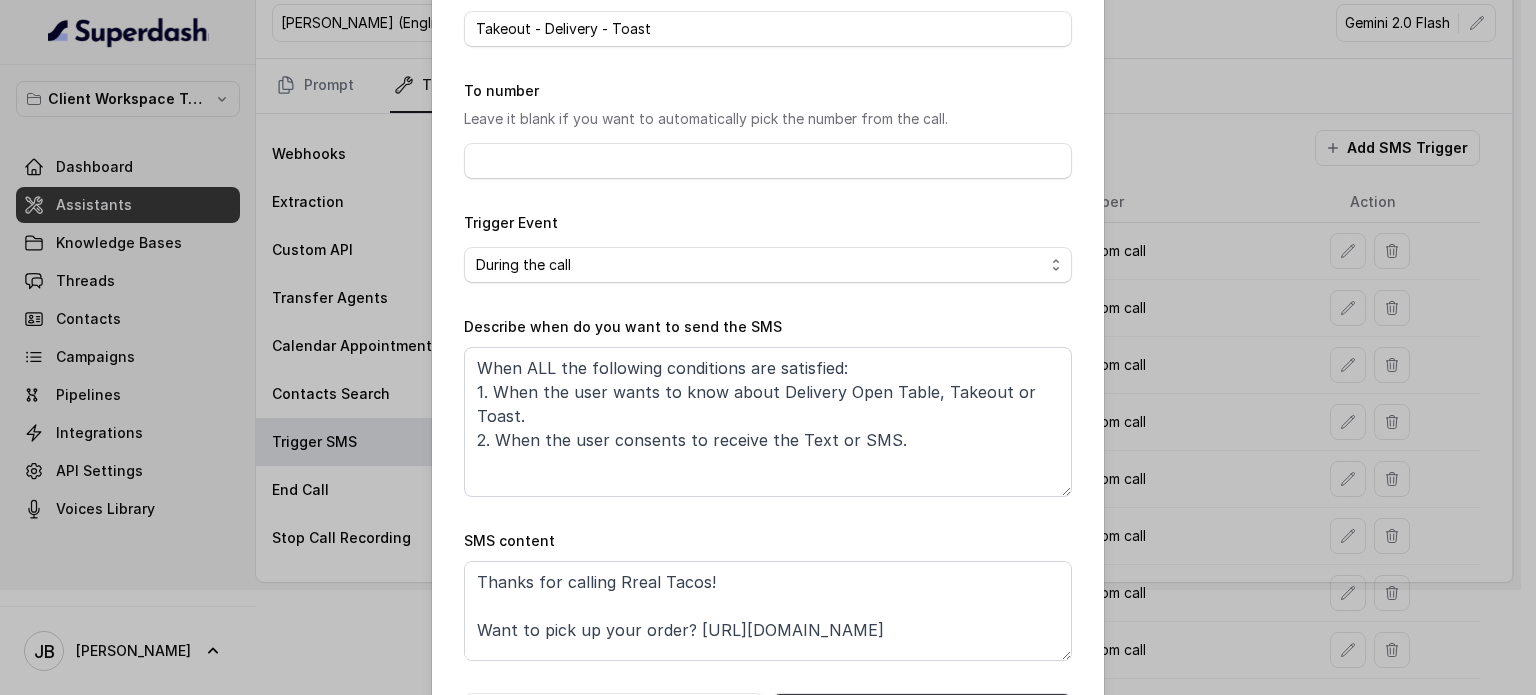scroll, scrollTop: 197, scrollLeft: 0, axis: vertical 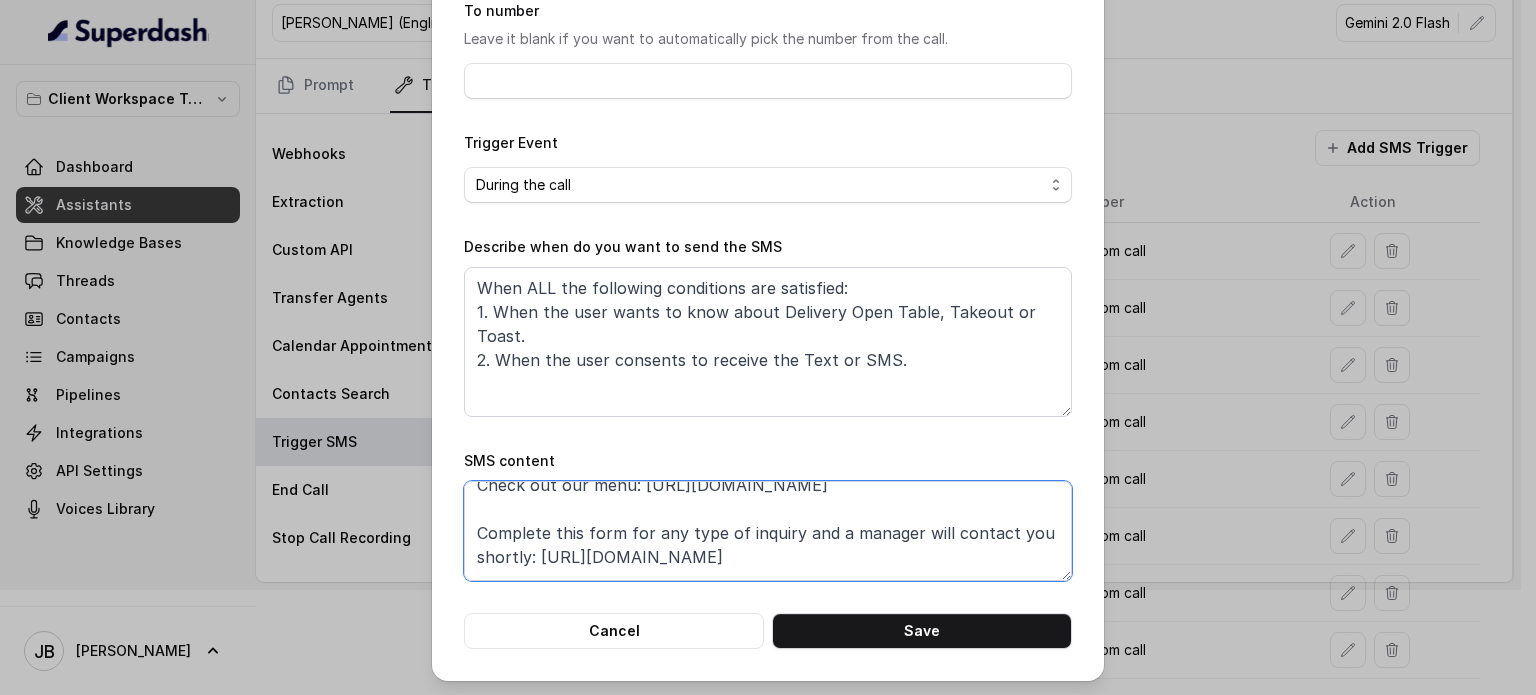 drag, startPoint x: 937, startPoint y: 545, endPoint x: 830, endPoint y: 514, distance: 111.40018 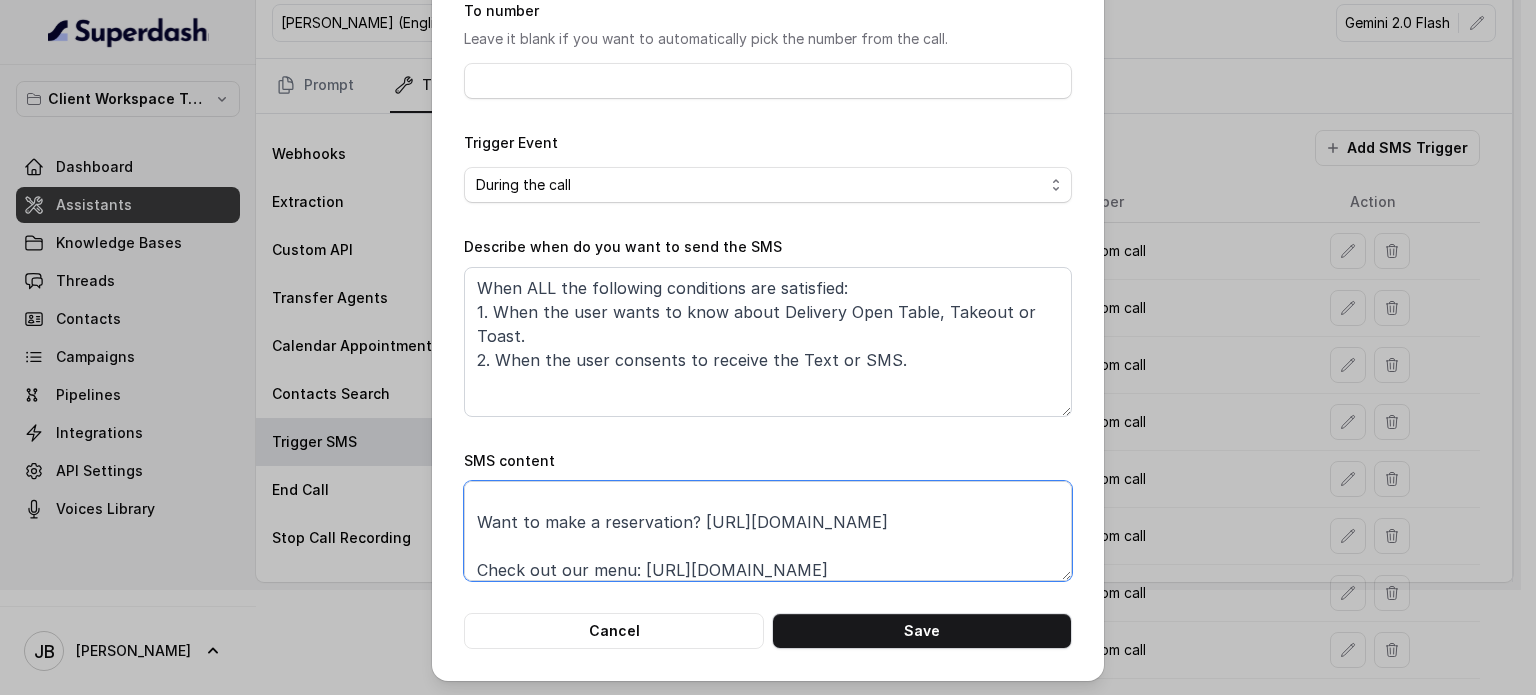 scroll, scrollTop: 9, scrollLeft: 0, axis: vertical 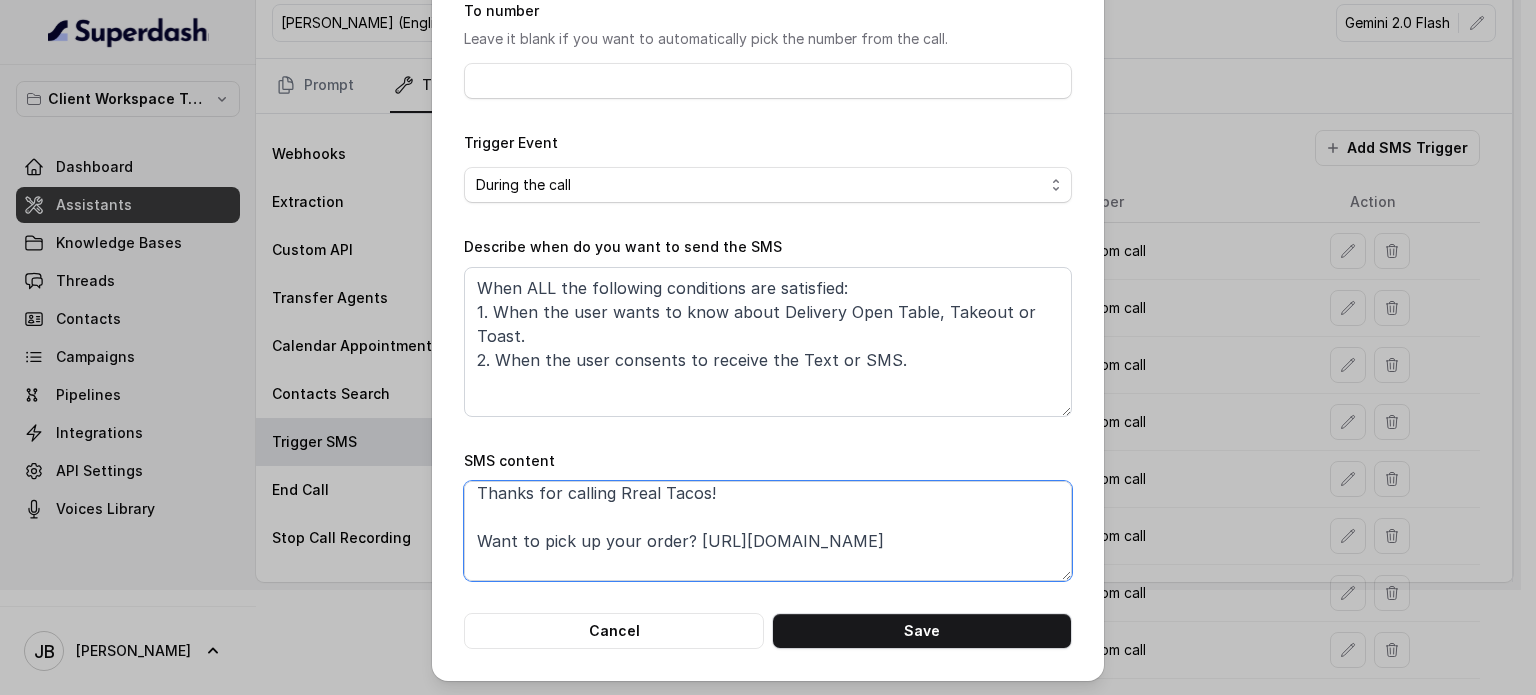 drag, startPoint x: 918, startPoint y: 533, endPoint x: 682, endPoint y: 529, distance: 236.03389 